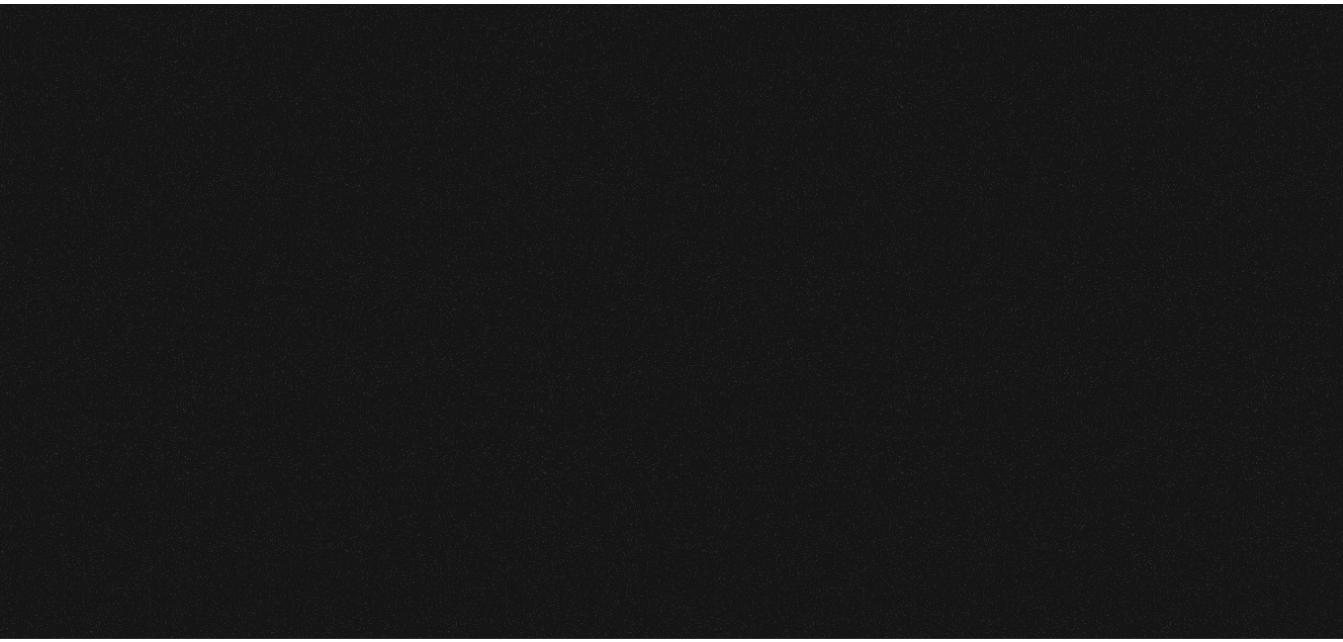 scroll, scrollTop: 0, scrollLeft: 0, axis: both 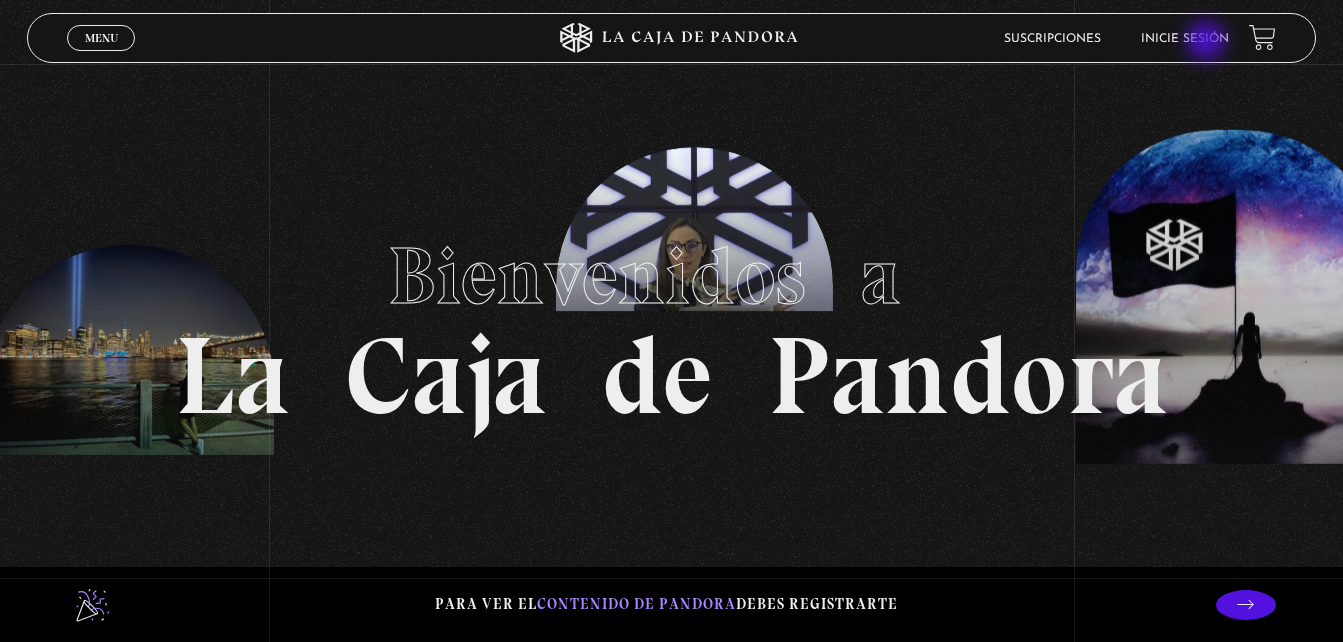 click on "Inicie sesión" at bounding box center [1185, 39] 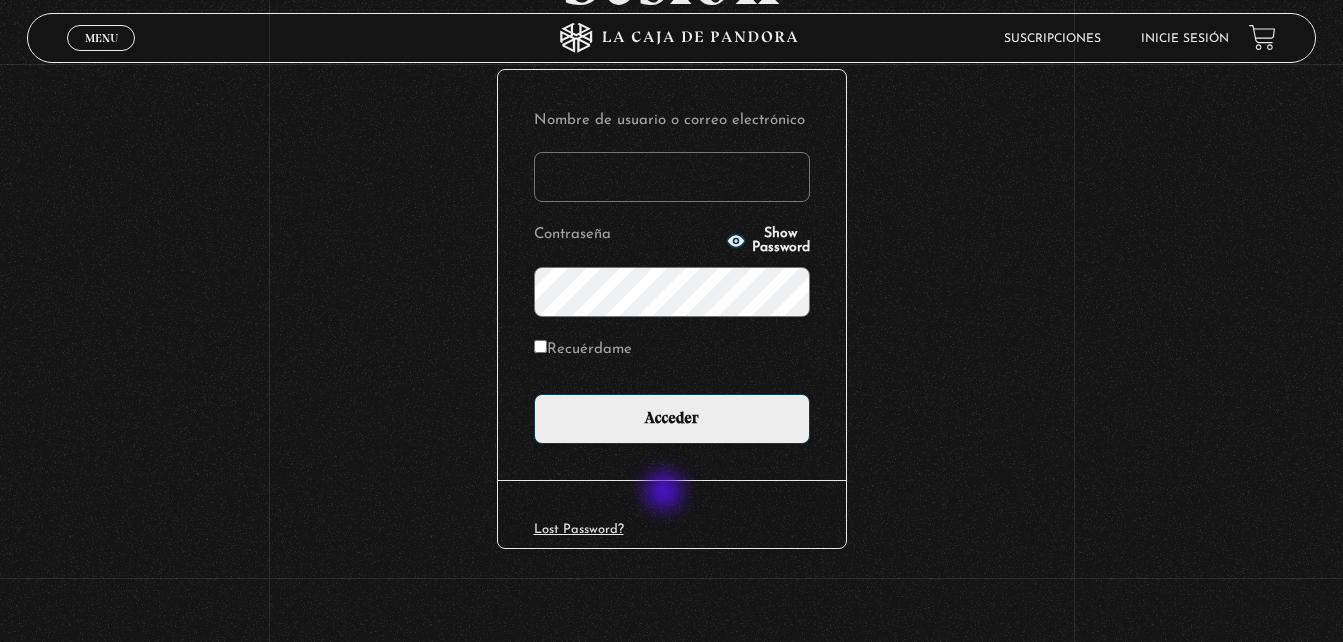 scroll, scrollTop: 237, scrollLeft: 0, axis: vertical 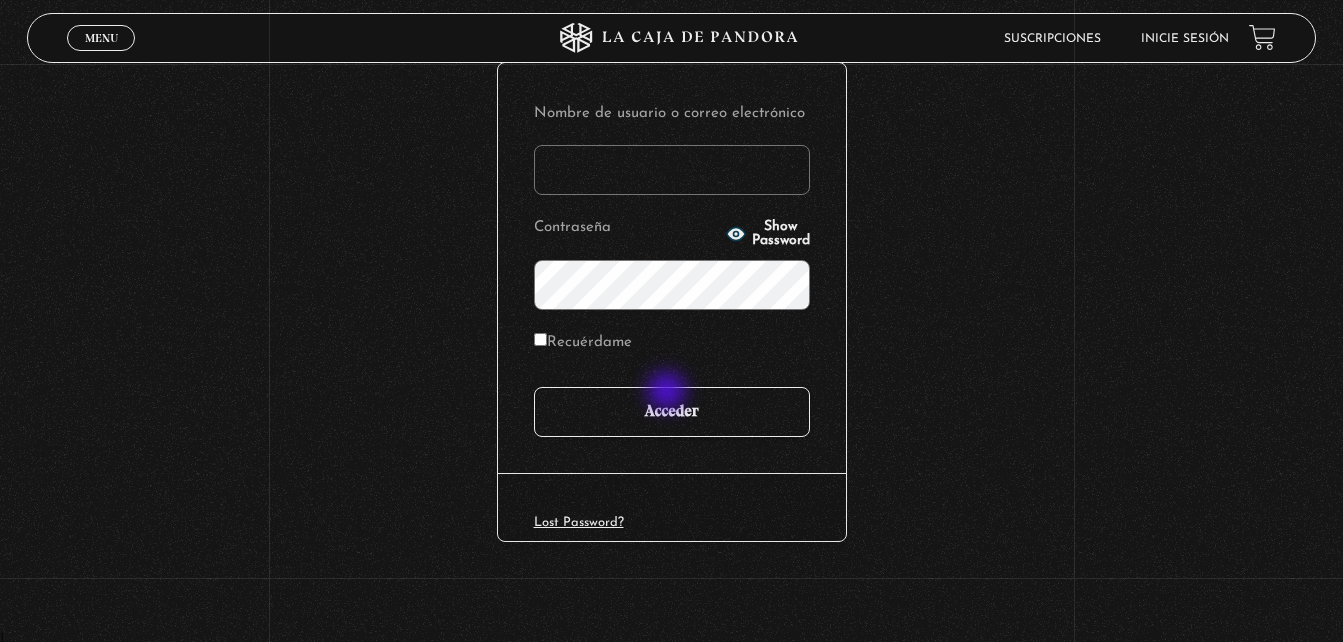 type on "johana07c@gmail.com" 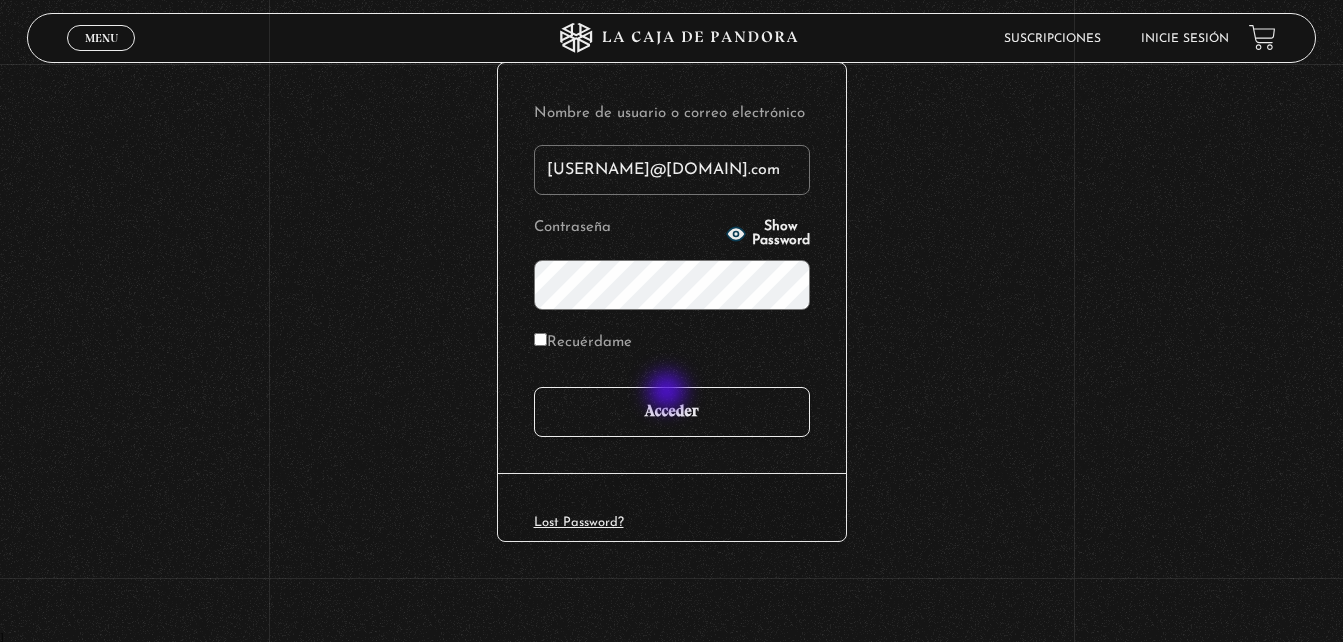 click on "Acceder" at bounding box center [672, 412] 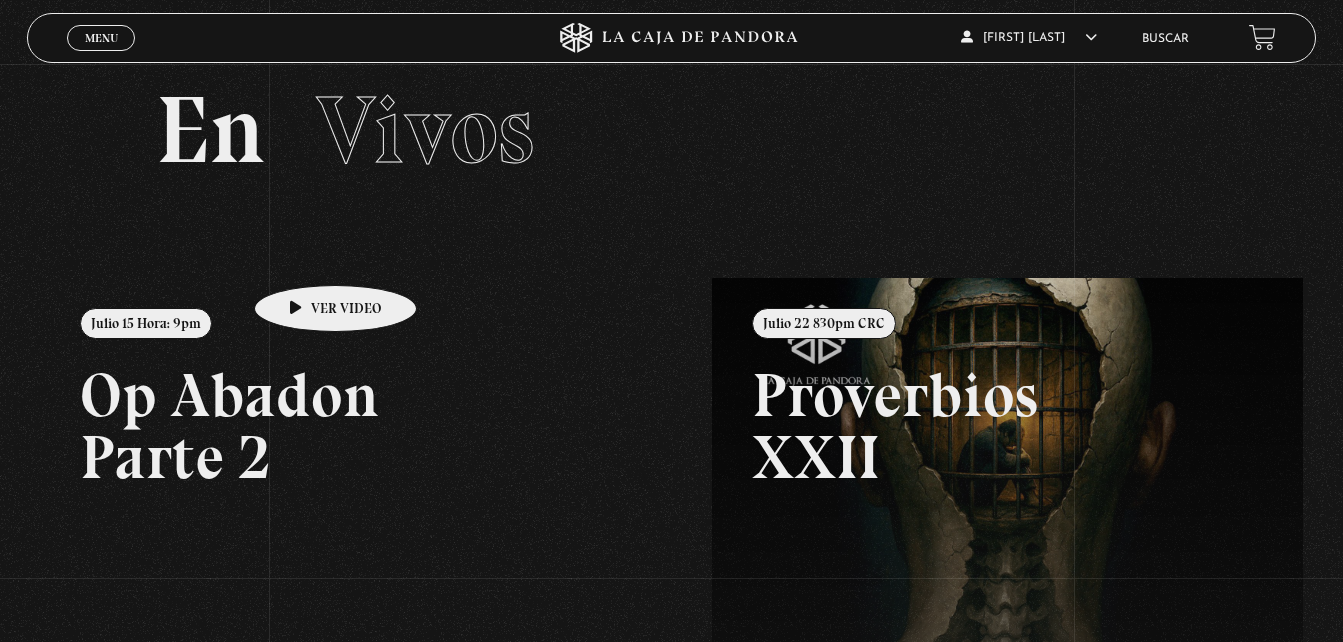 scroll, scrollTop: 0, scrollLeft: 0, axis: both 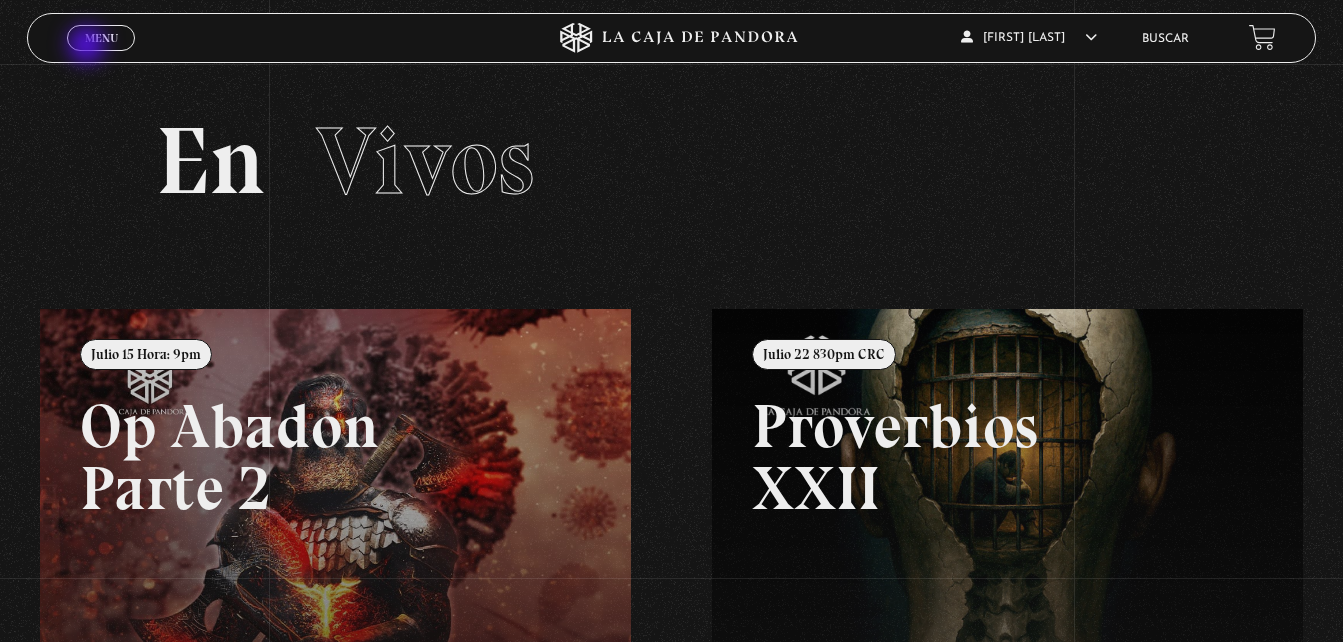 click on "Menu Cerrar" at bounding box center (101, 38) 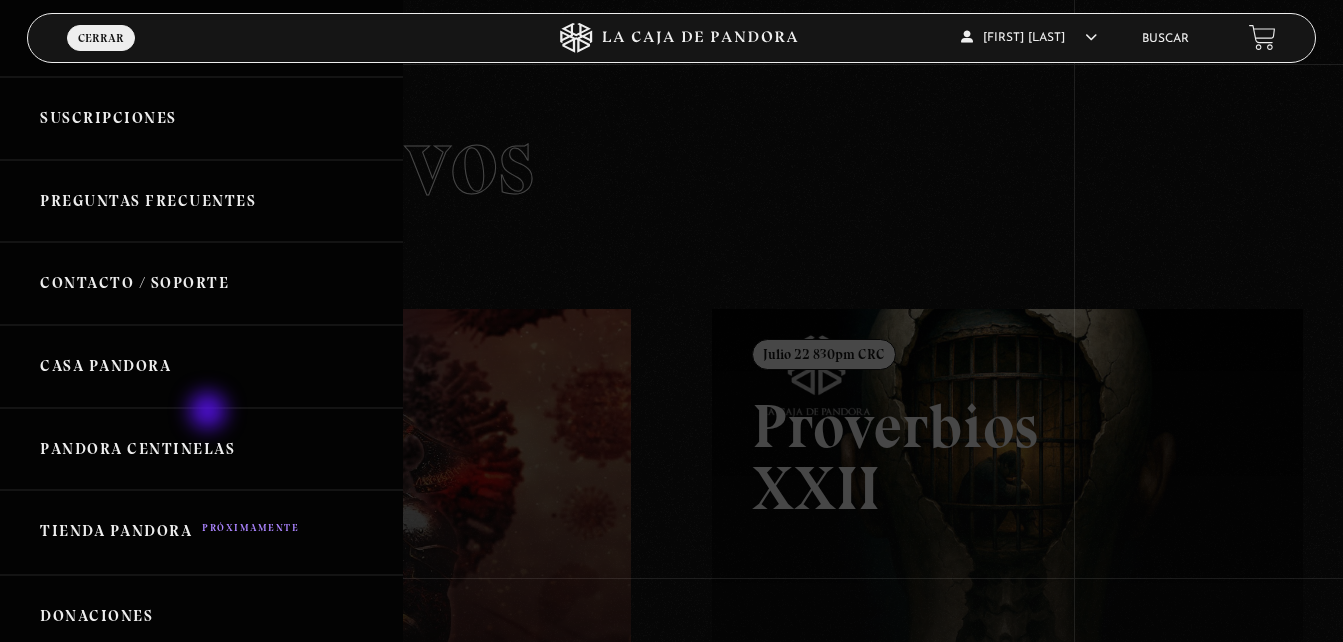 scroll, scrollTop: 500, scrollLeft: 0, axis: vertical 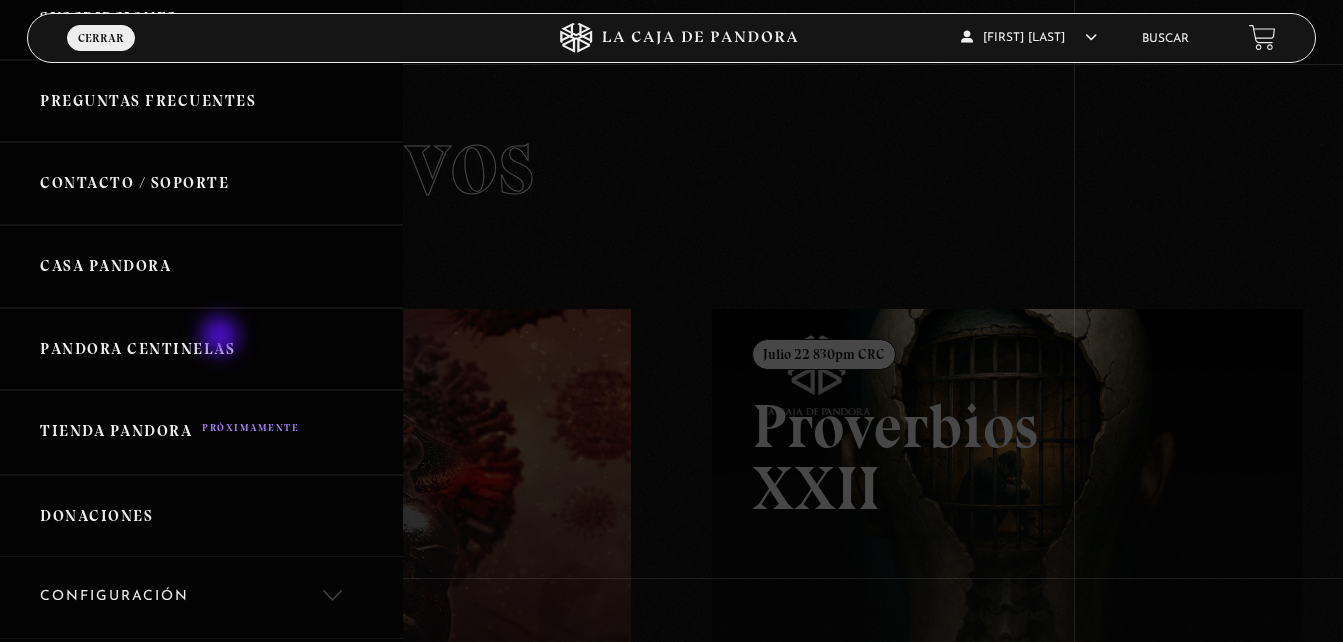 click on "Pandora Centinelas" at bounding box center [201, 349] 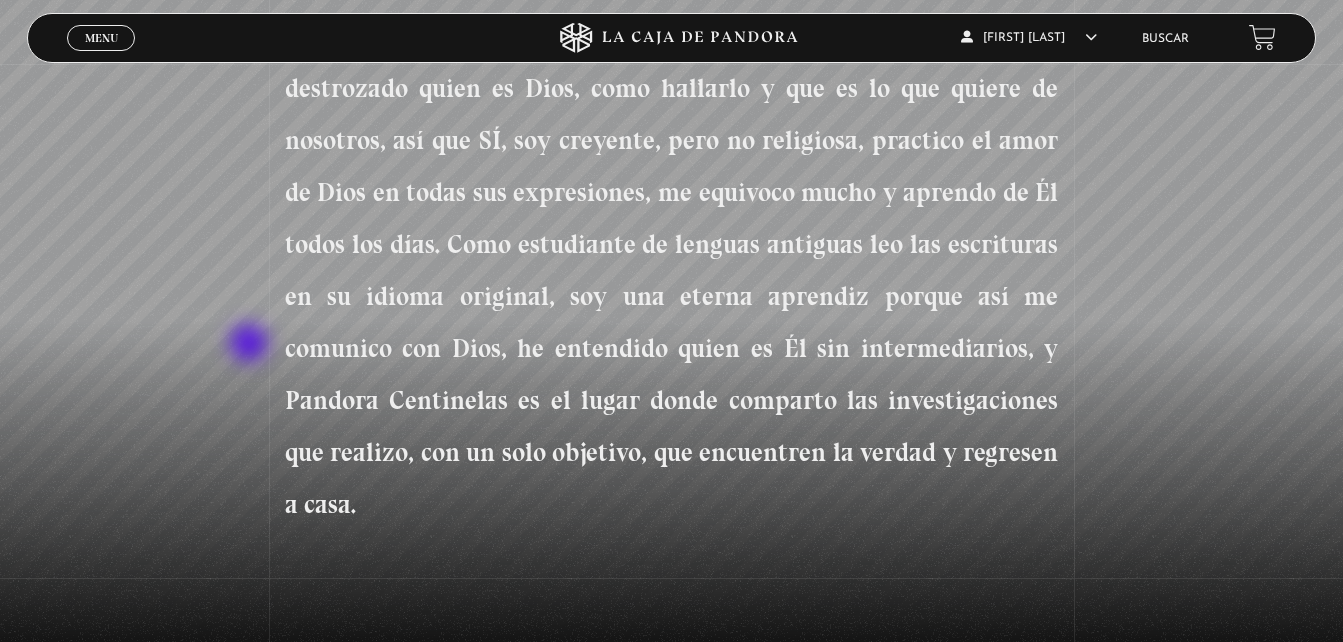 scroll, scrollTop: 1400, scrollLeft: 0, axis: vertical 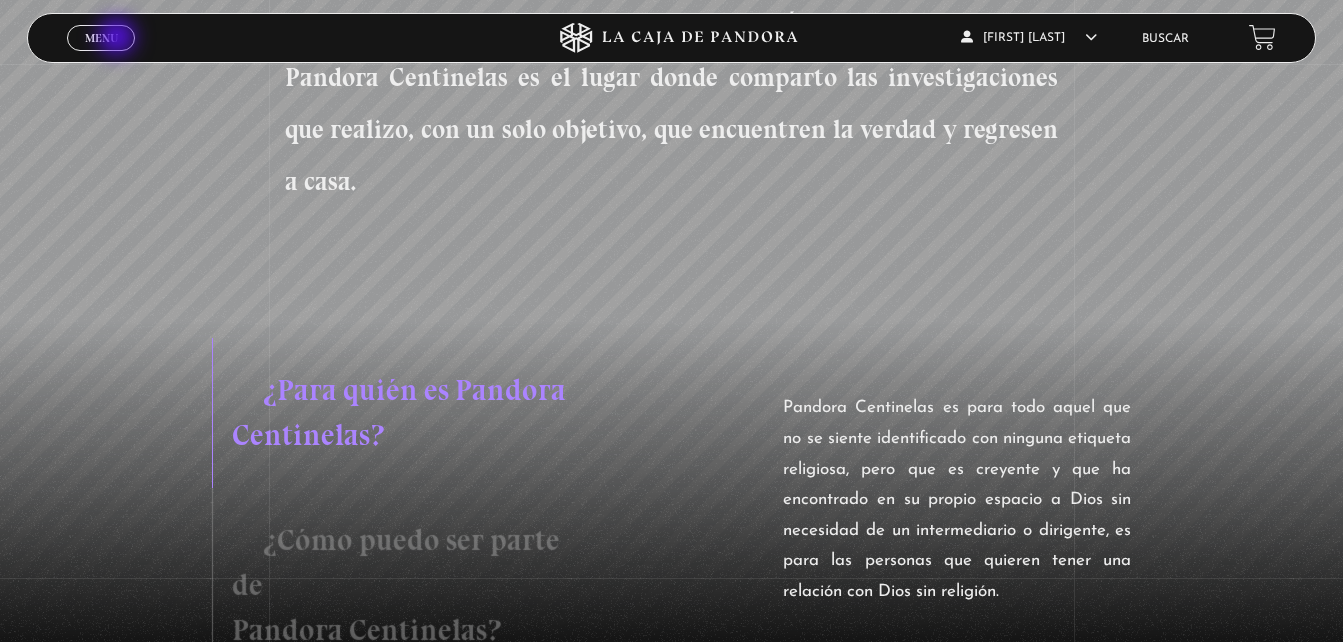 click on "Menu Cerrar" at bounding box center [101, 38] 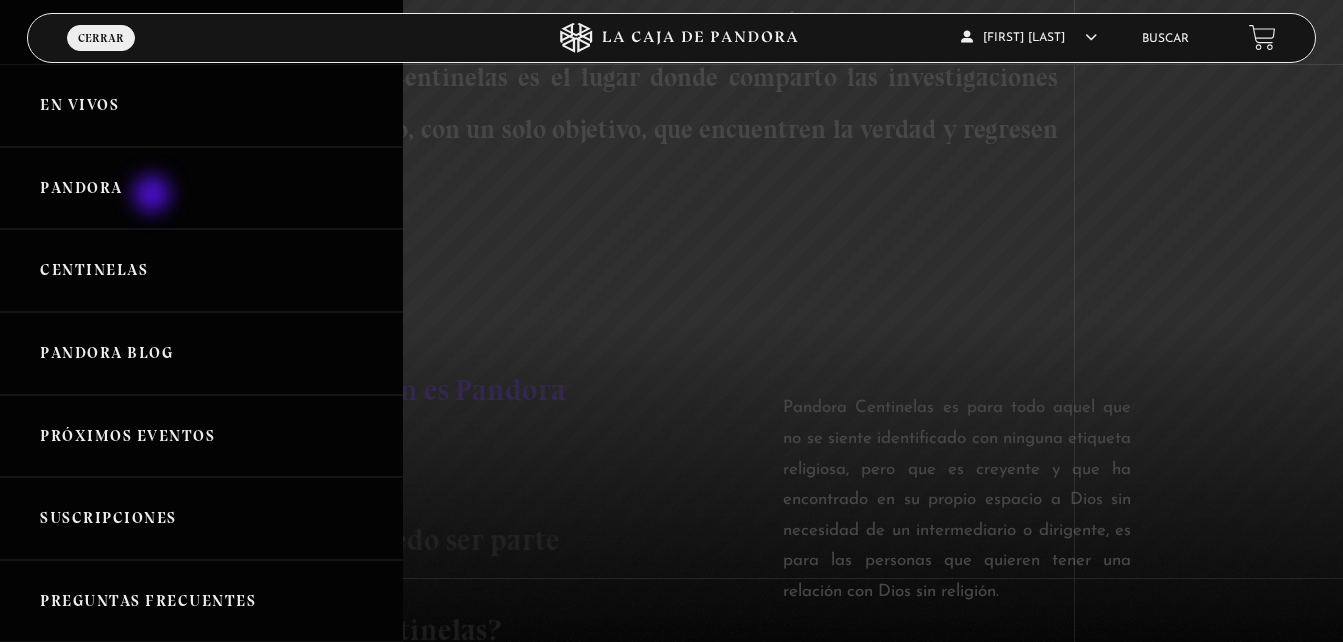 scroll, scrollTop: 1300, scrollLeft: 0, axis: vertical 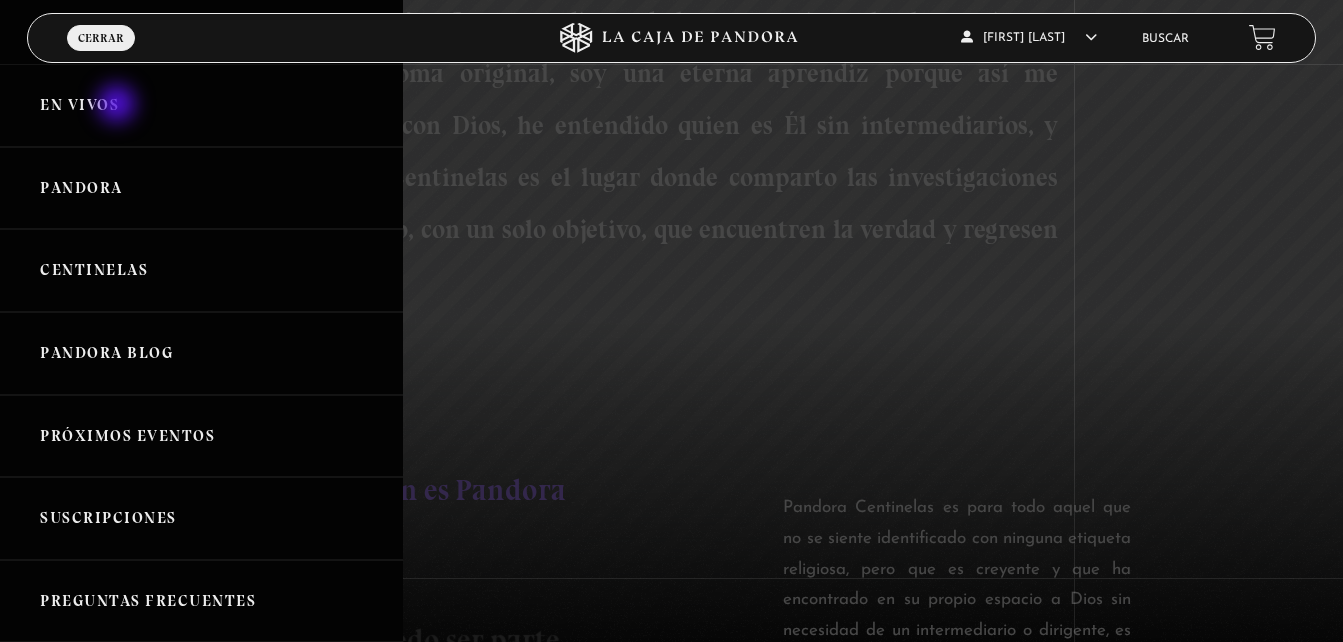 click on "En vivos" at bounding box center (201, 105) 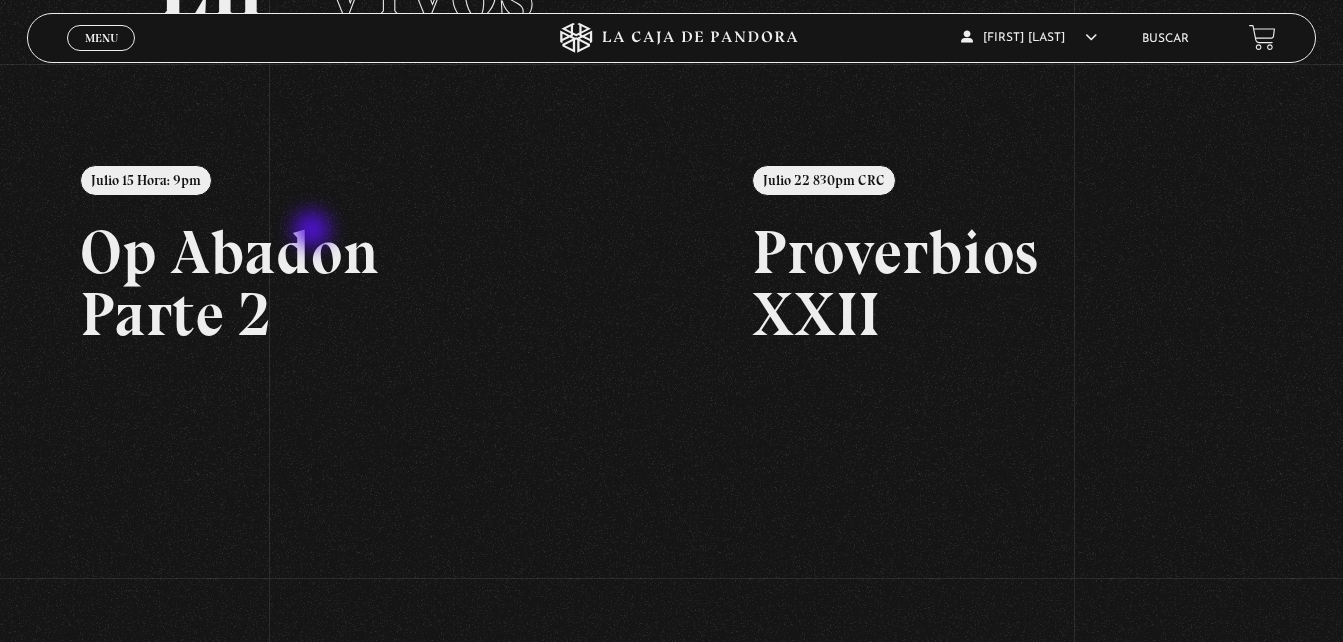 scroll, scrollTop: 0, scrollLeft: 0, axis: both 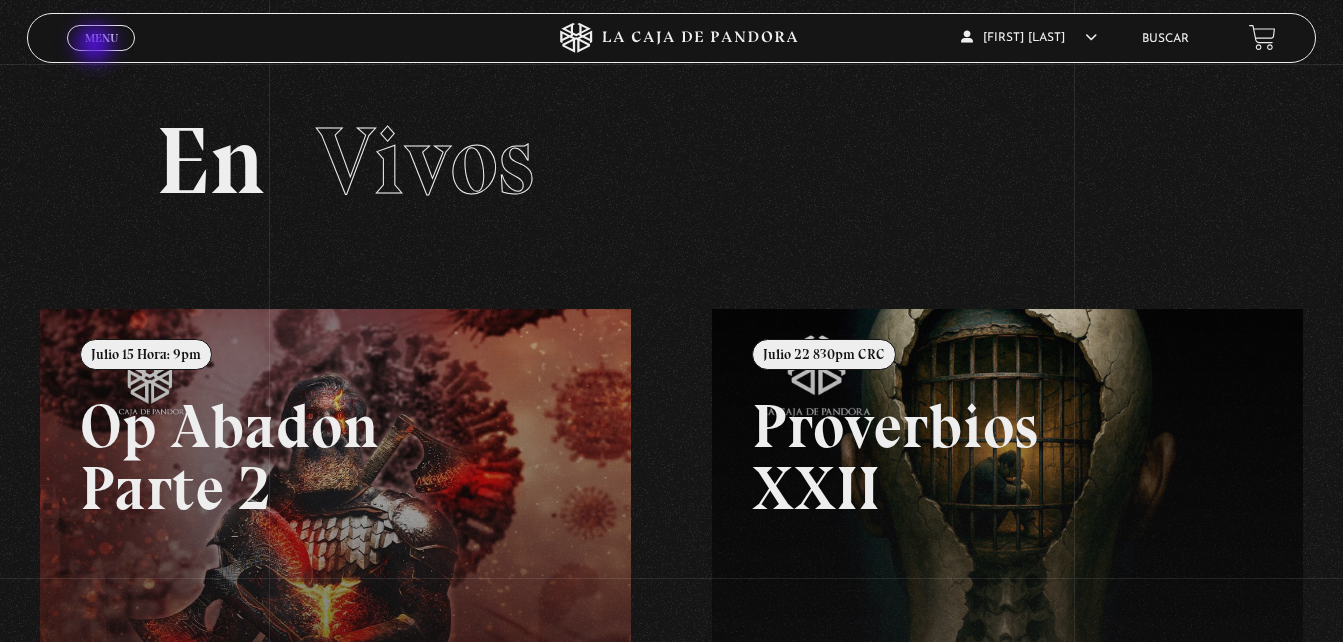 click on "Menu Cerrar" at bounding box center [101, 38] 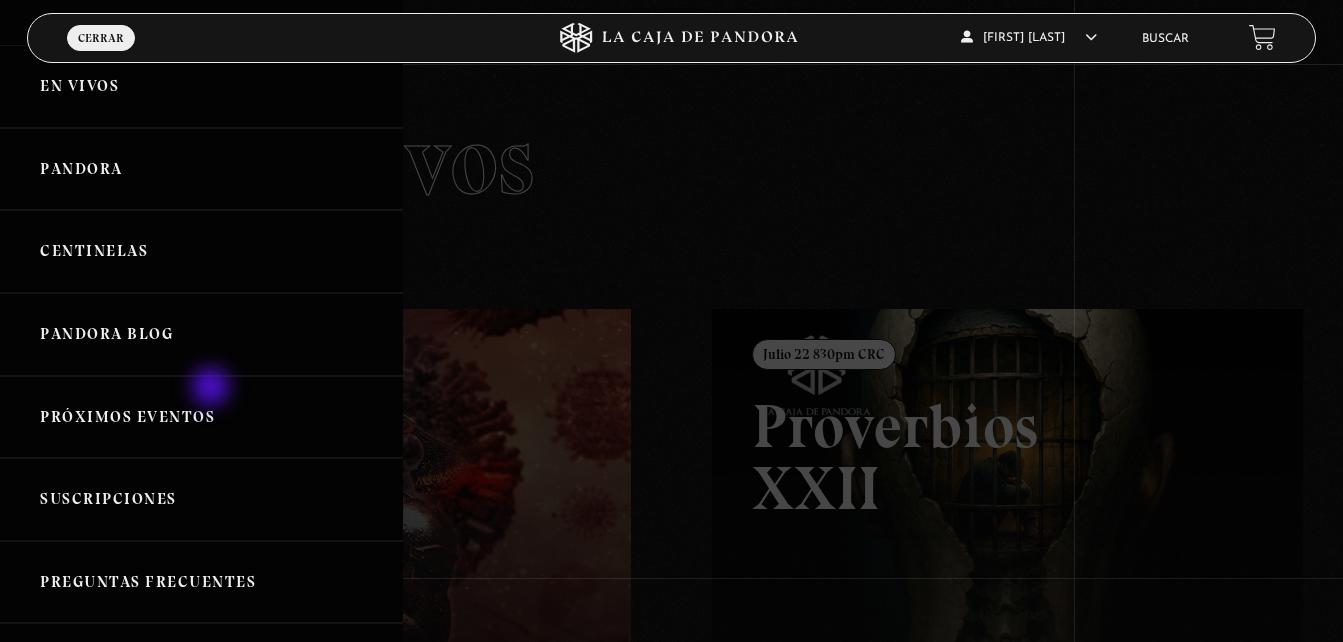 scroll, scrollTop: 0, scrollLeft: 0, axis: both 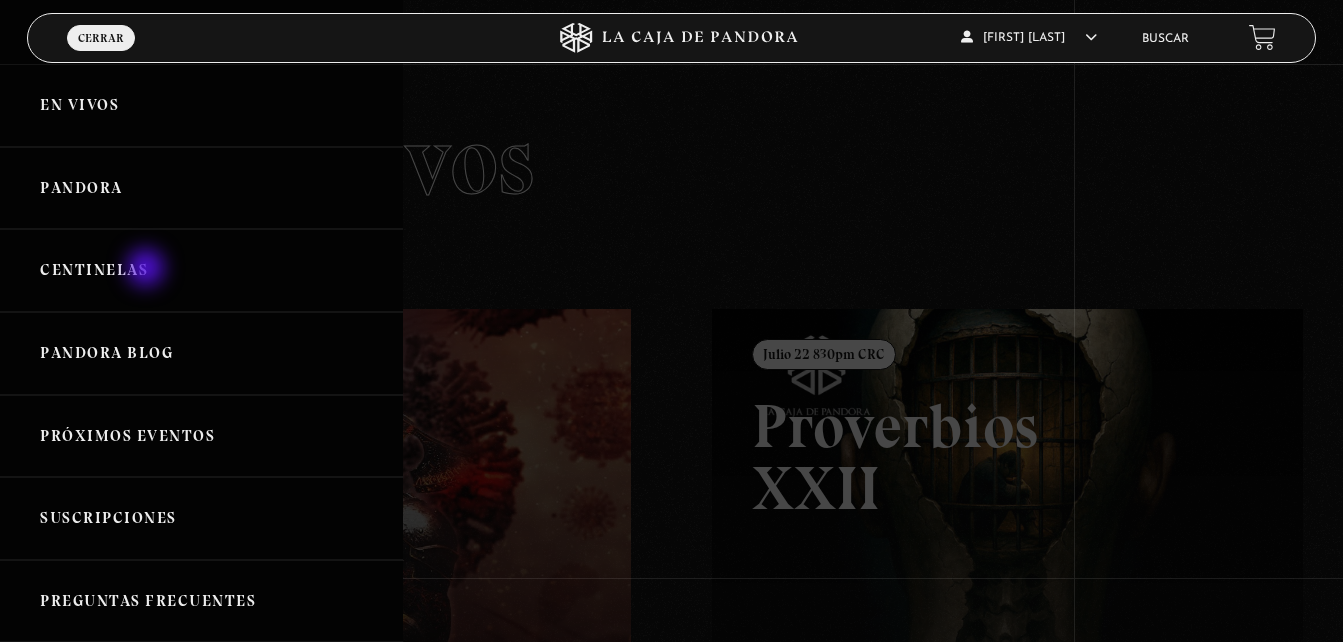 click on "Centinelas" at bounding box center [201, 270] 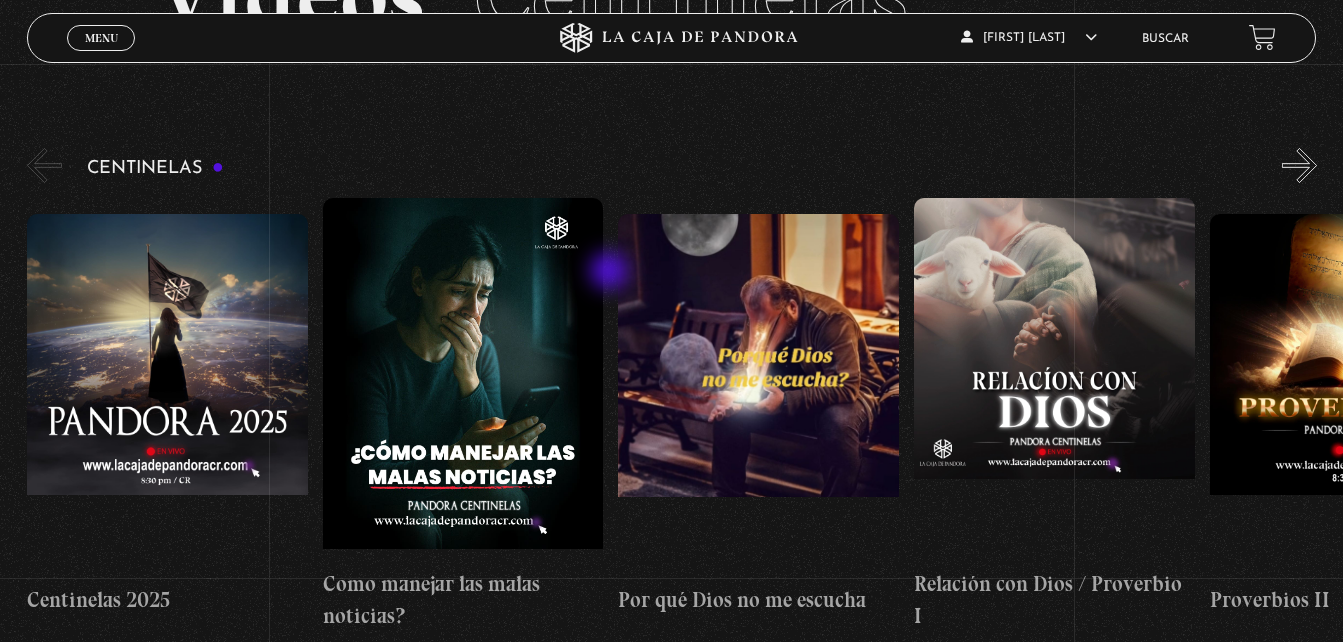 scroll, scrollTop: 200, scrollLeft: 0, axis: vertical 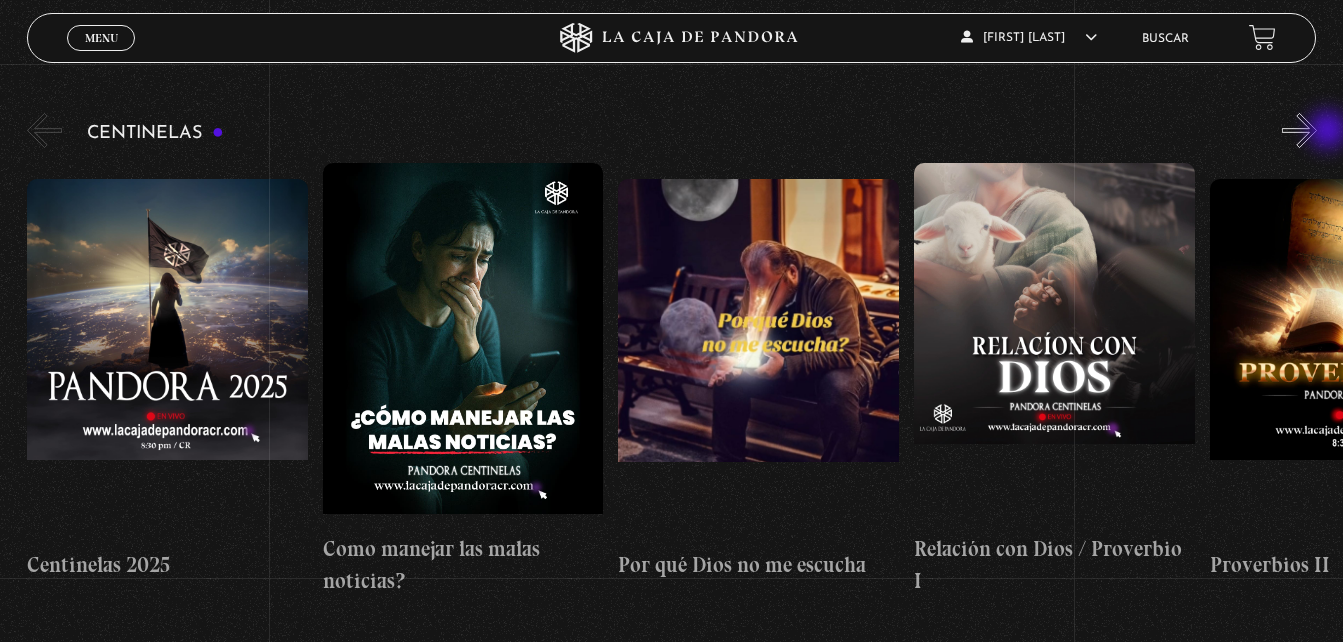 click on "»" at bounding box center [1299, 130] 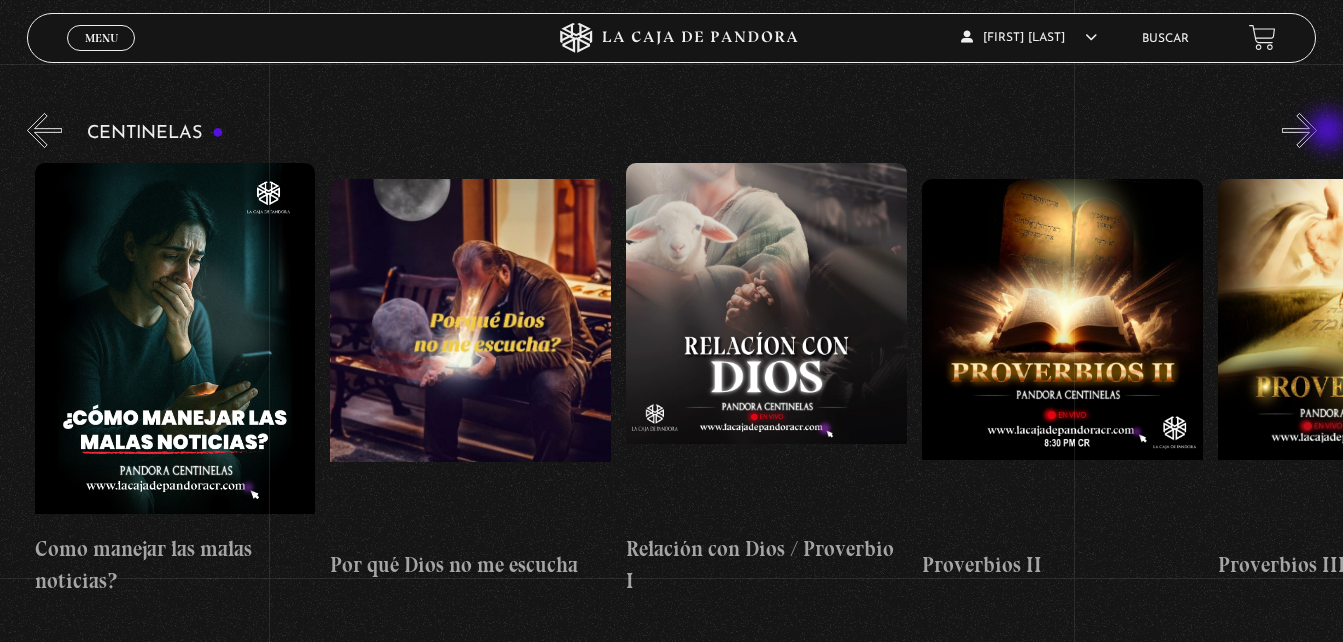 scroll, scrollTop: 0, scrollLeft: 295, axis: horizontal 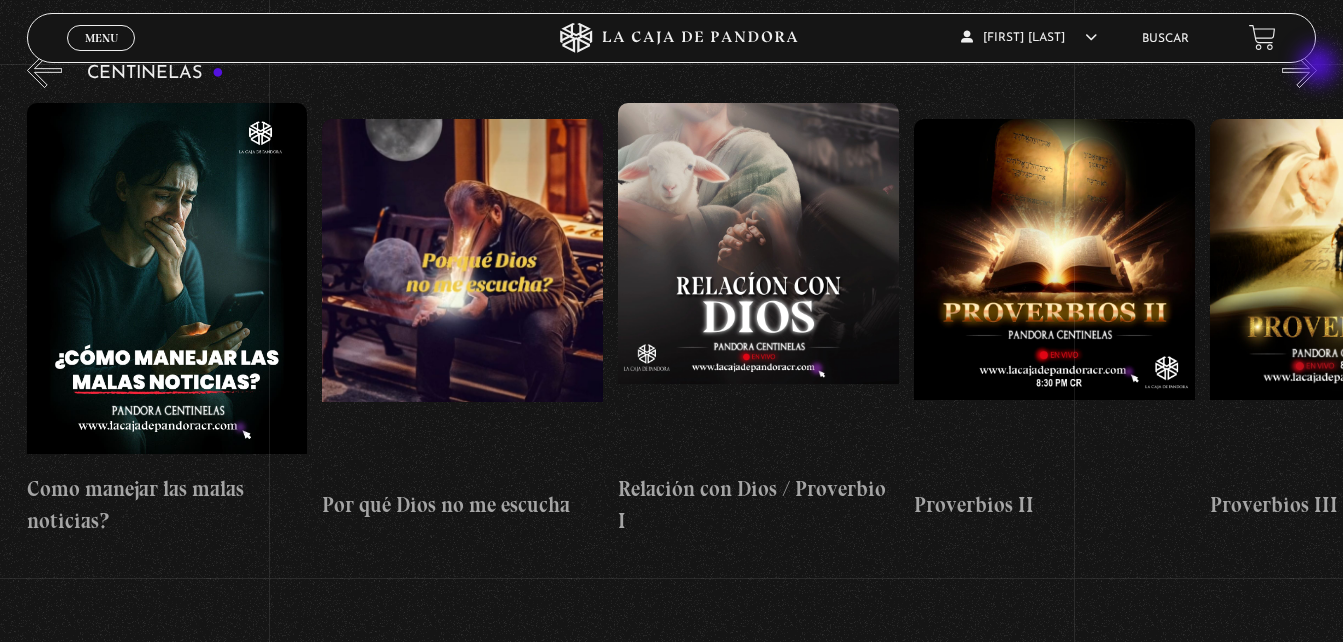 click on "»" at bounding box center (1299, 70) 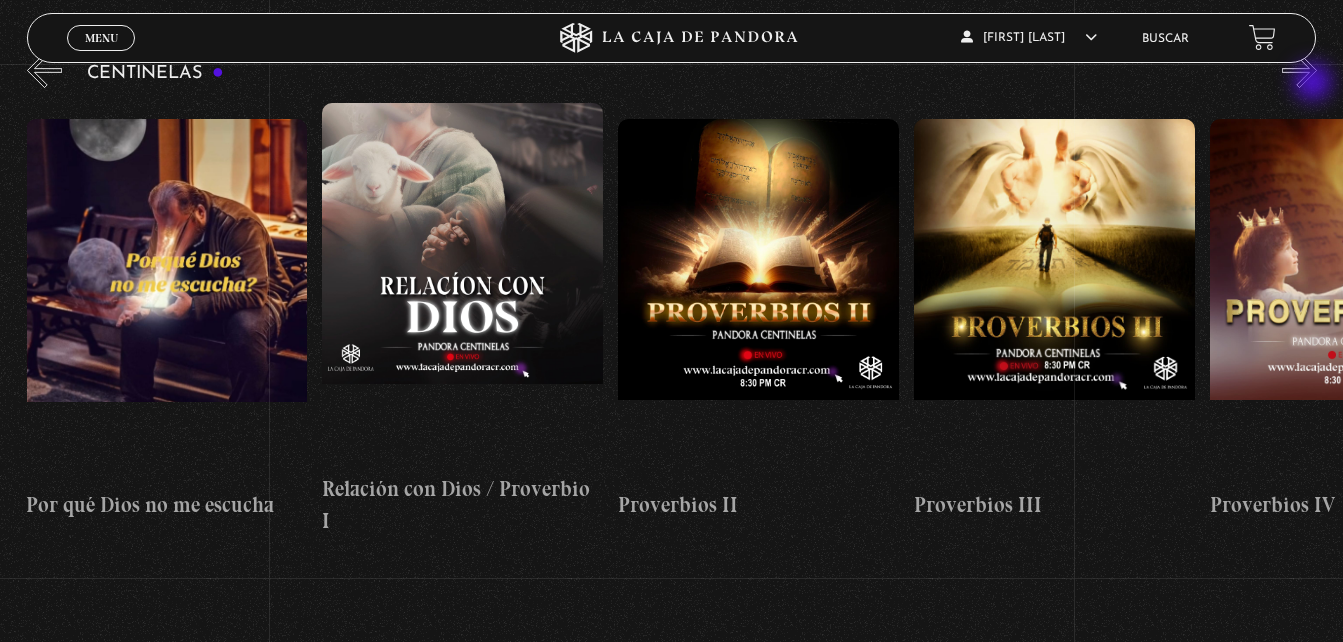 click on "»" at bounding box center (1299, 70) 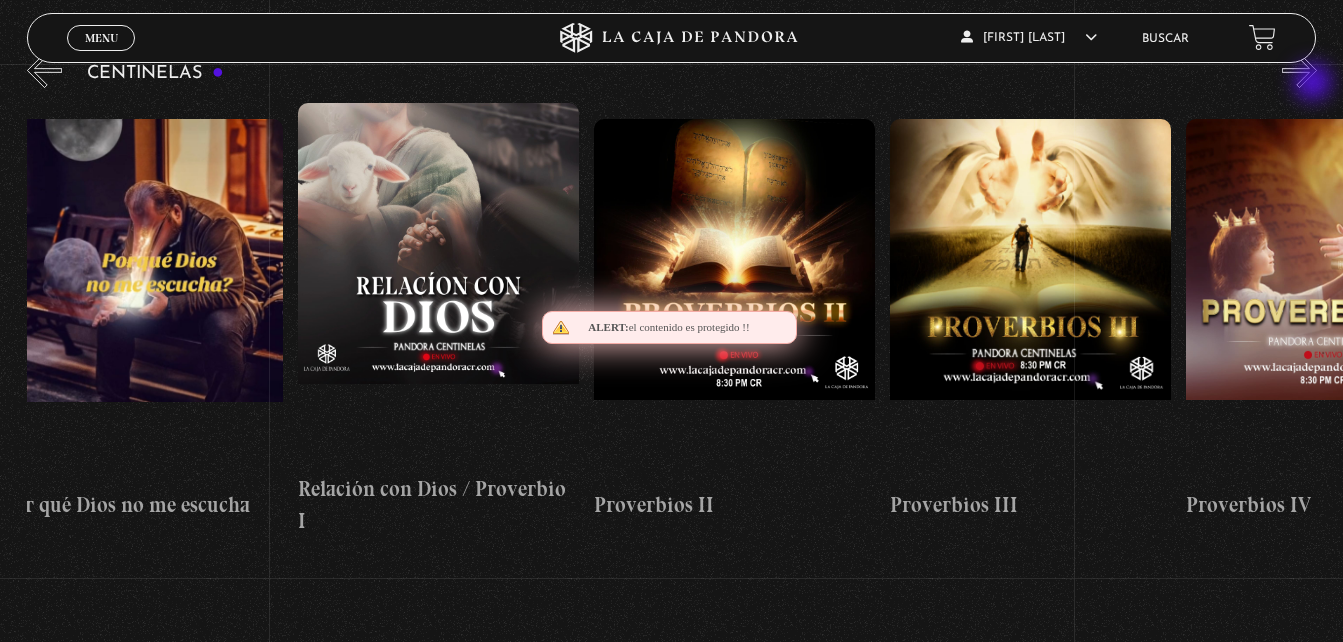 click on "»" at bounding box center [1299, 70] 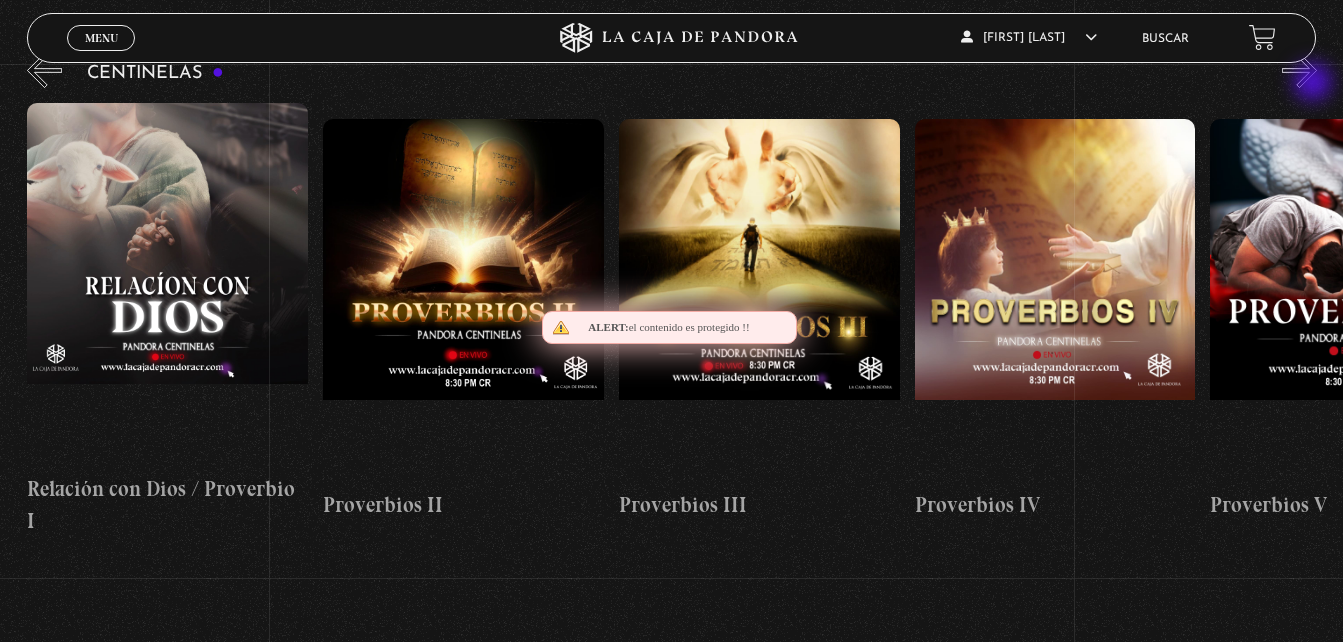 click on "»" at bounding box center (1299, 70) 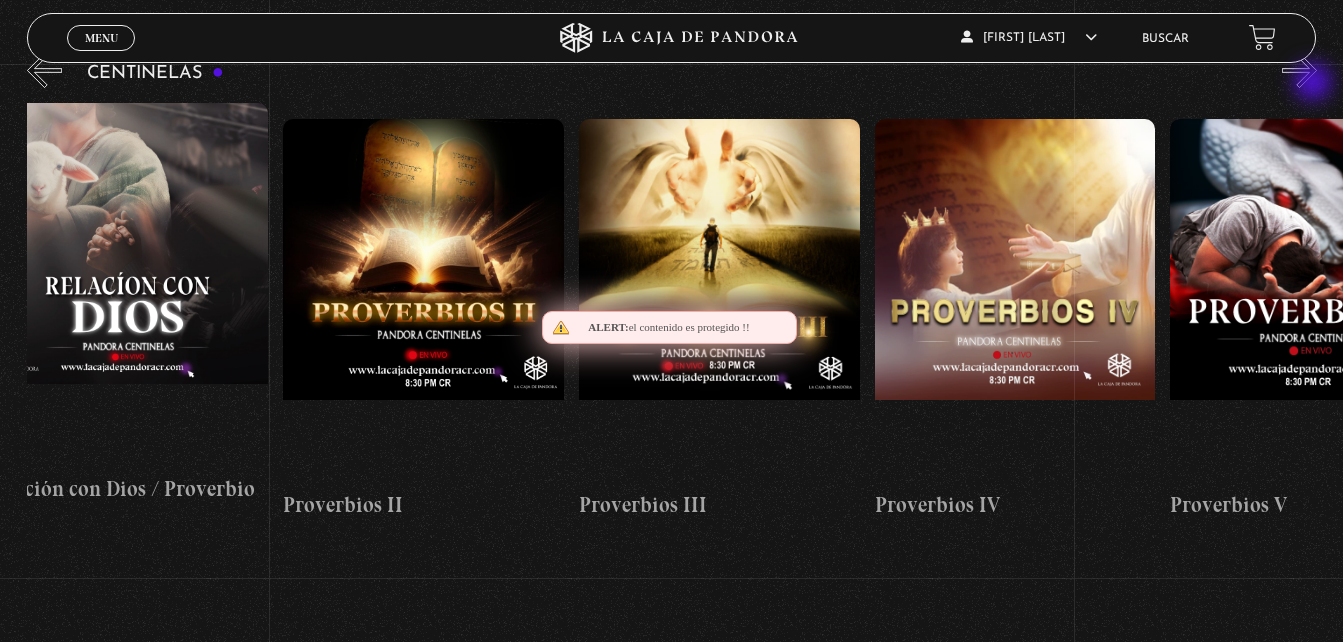 click on "»" at bounding box center (1299, 70) 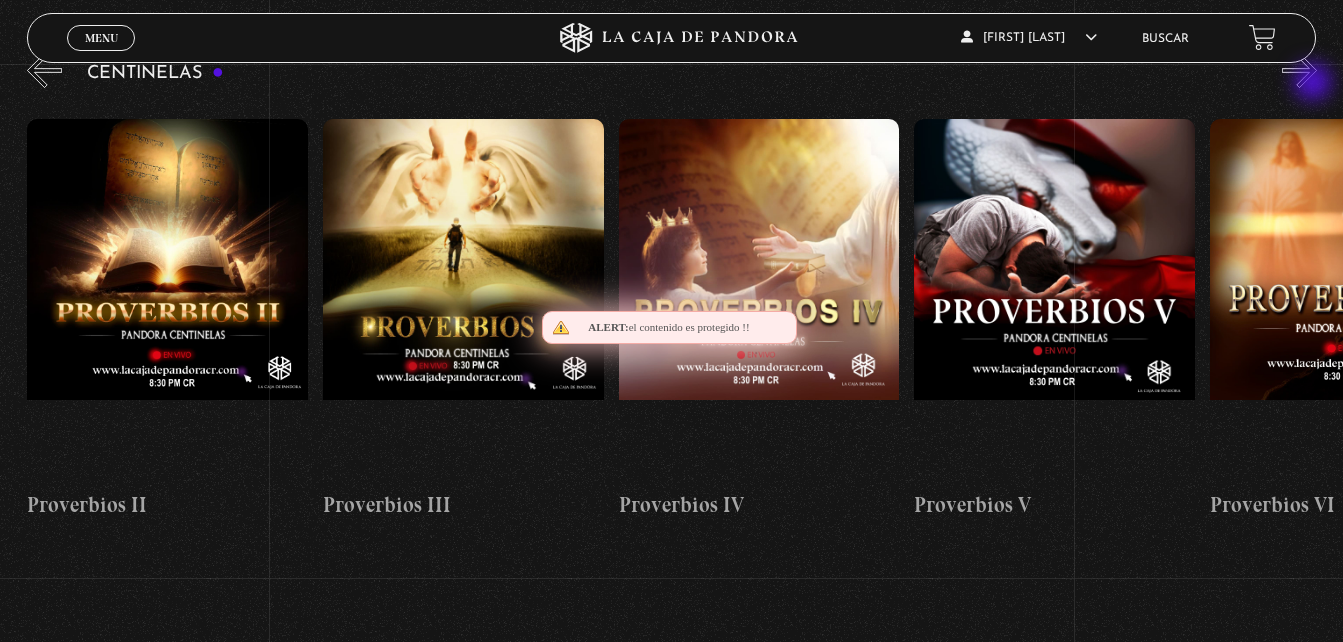 click on "»" at bounding box center [1299, 70] 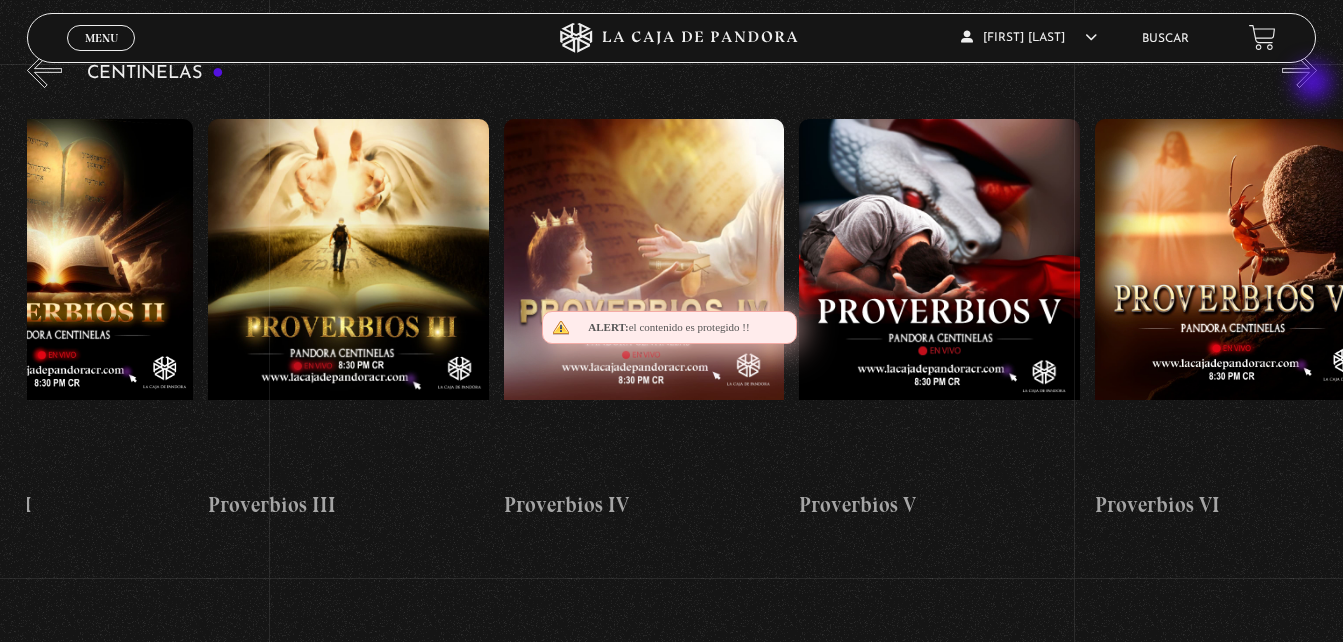 click on "»" at bounding box center (1299, 70) 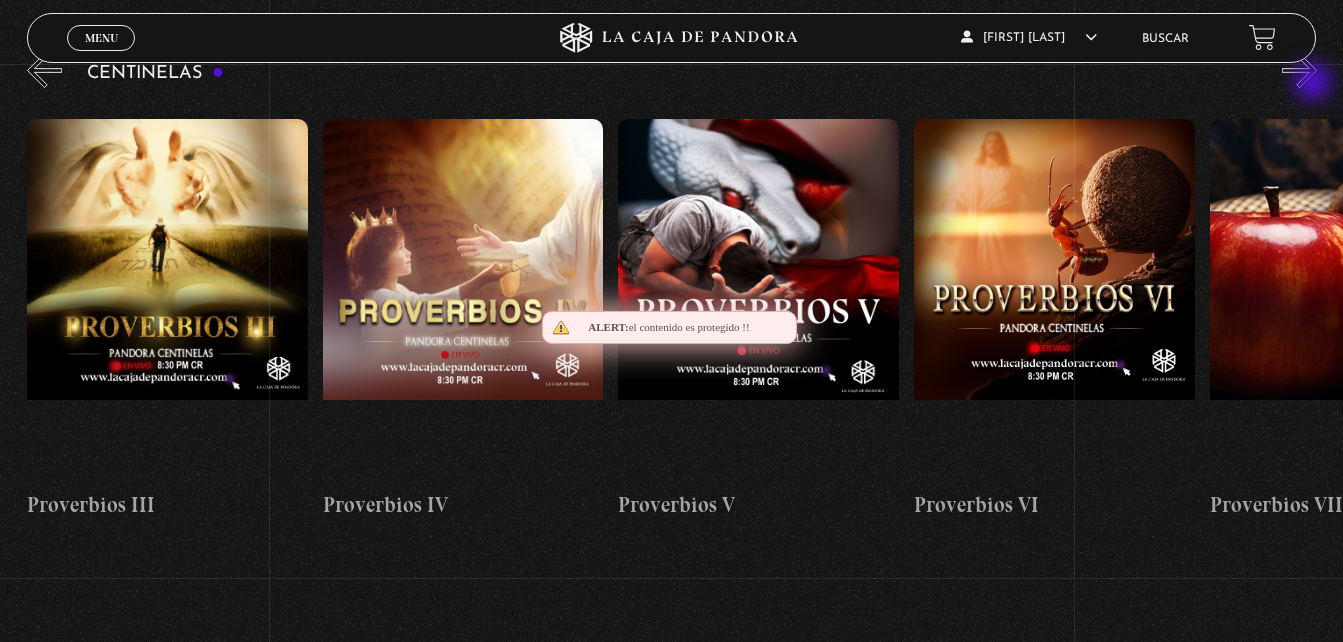 click on "»" at bounding box center (1299, 70) 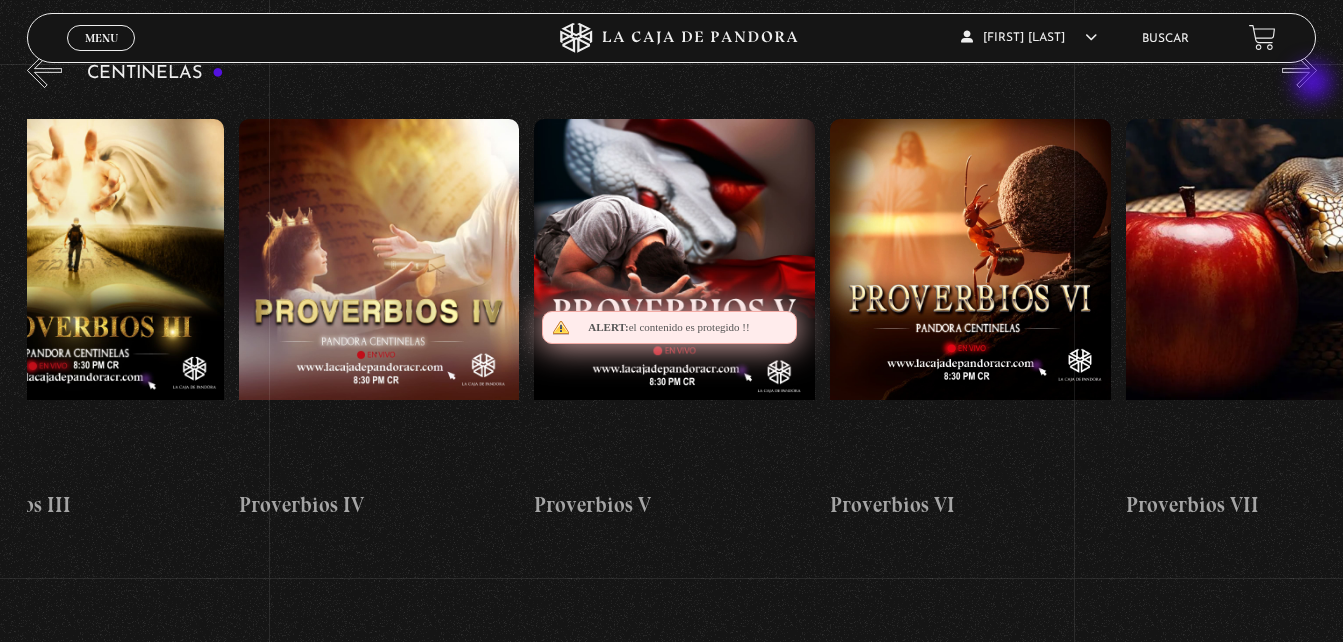 click on "»" at bounding box center (1299, 70) 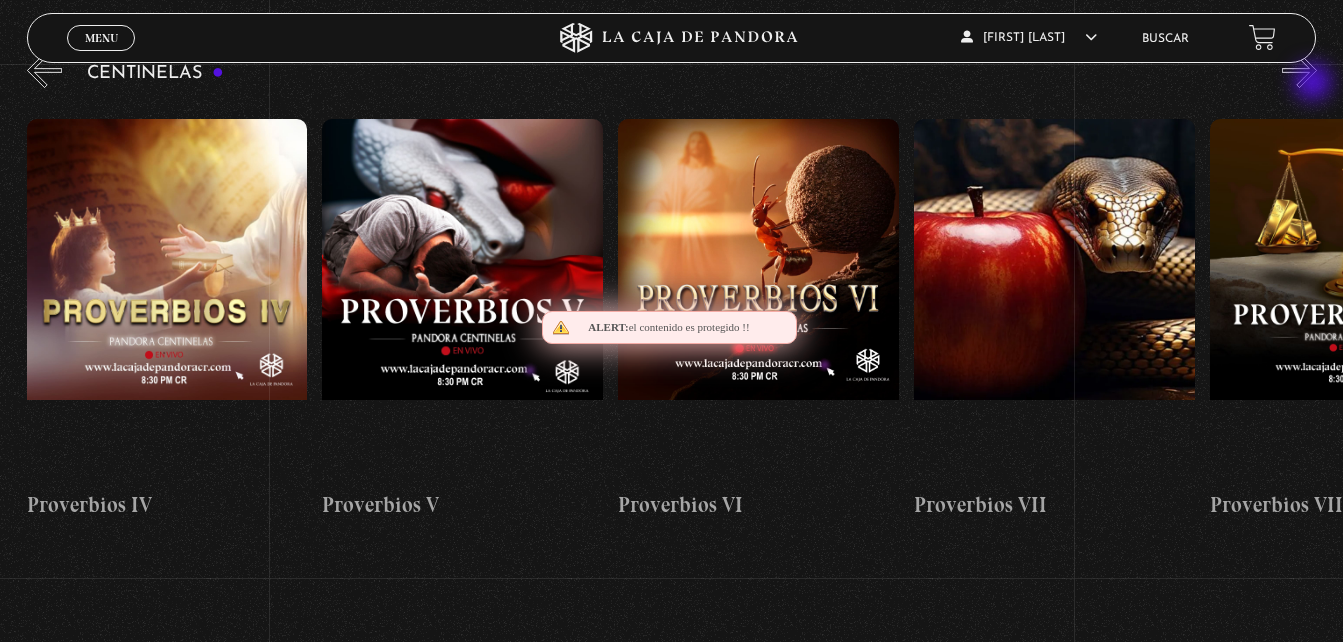 click on "»" at bounding box center (1299, 70) 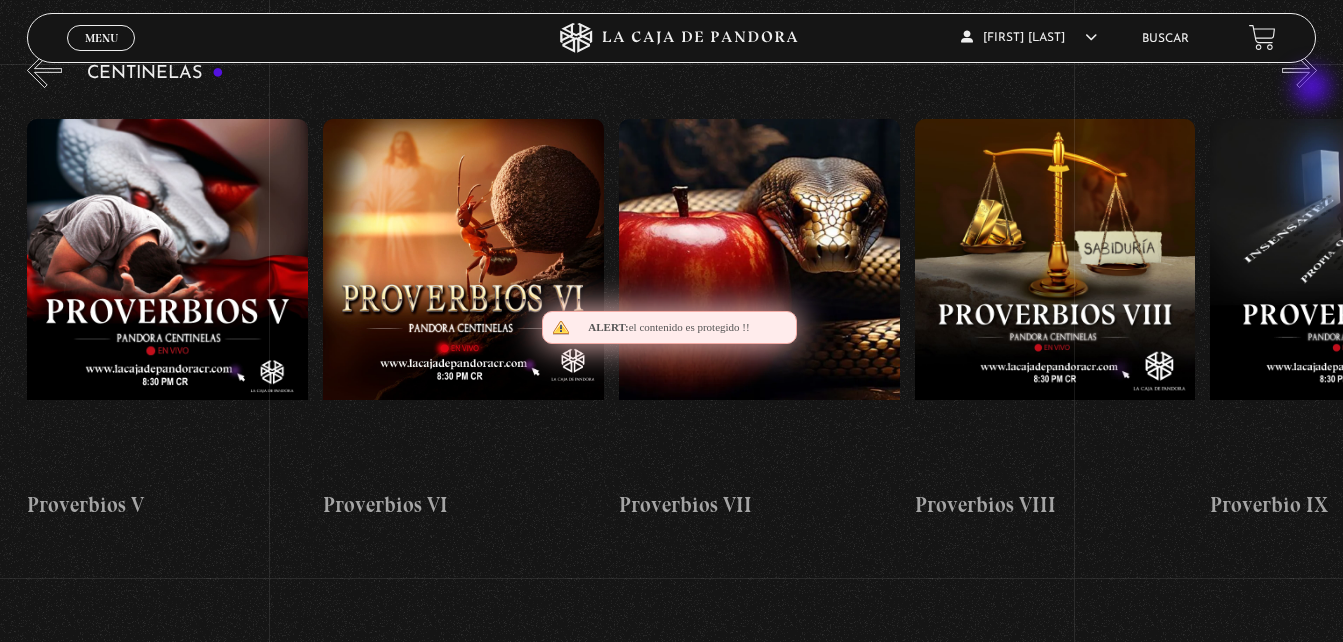 click on "»" at bounding box center (1299, 70) 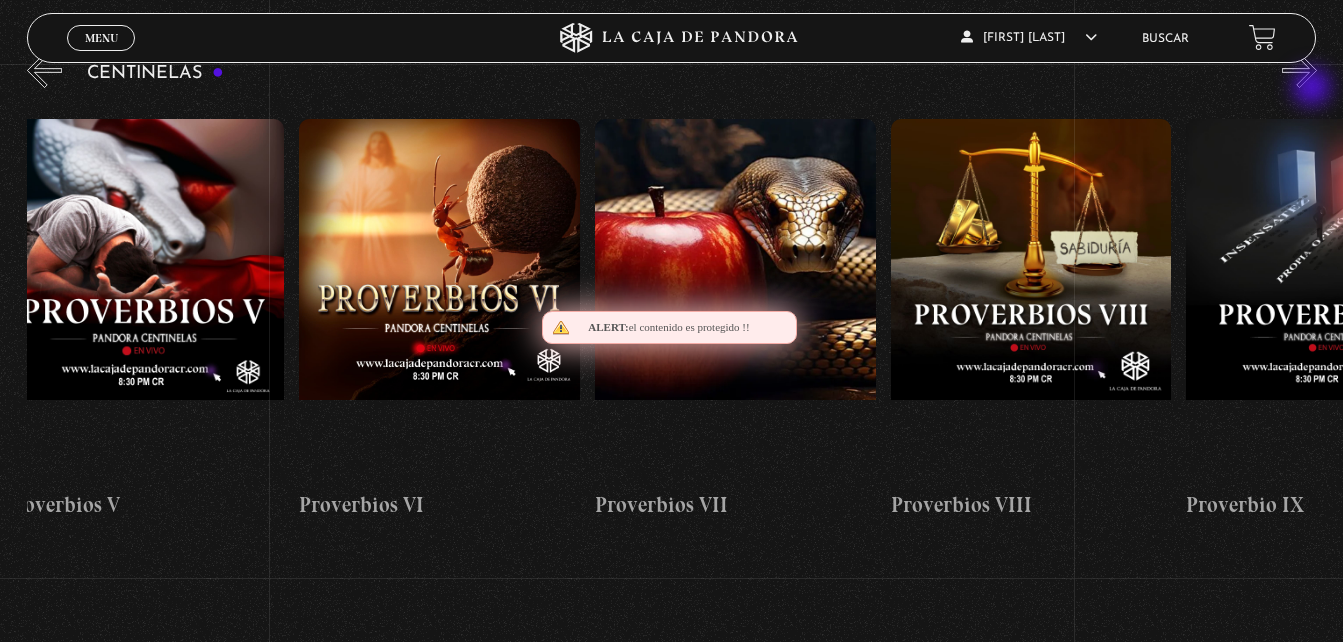 click on "»" at bounding box center [1299, 70] 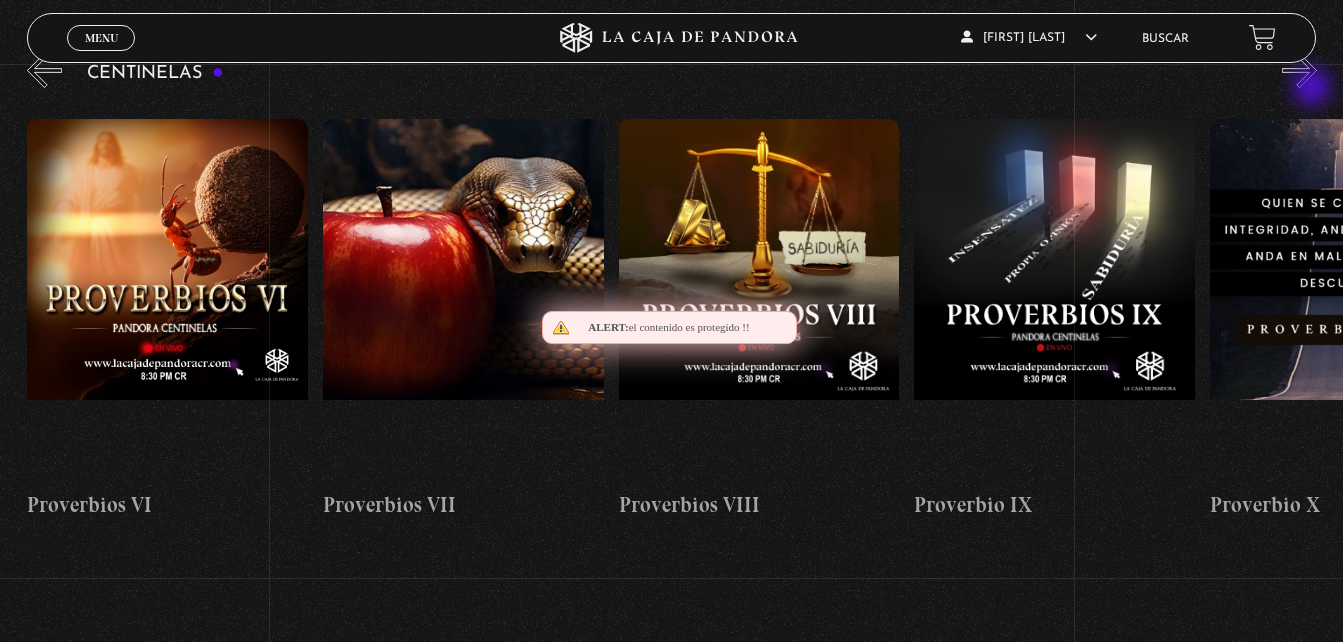 click on "»" at bounding box center [1299, 70] 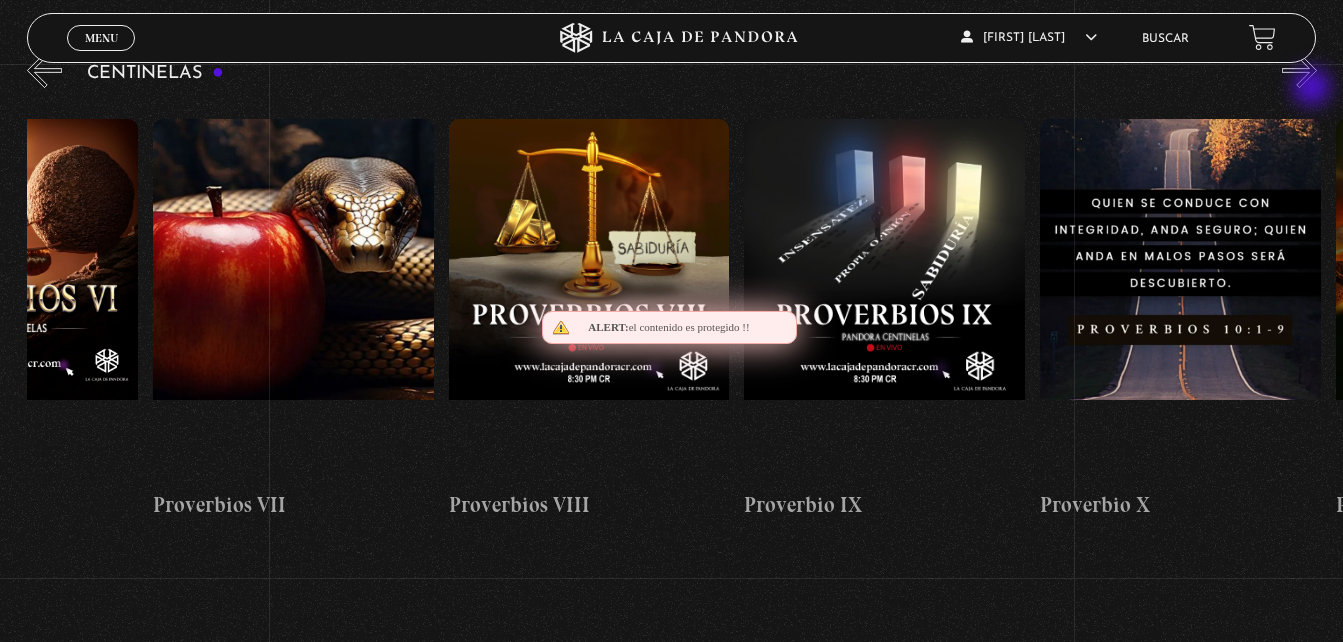 click on "»" at bounding box center (1299, 70) 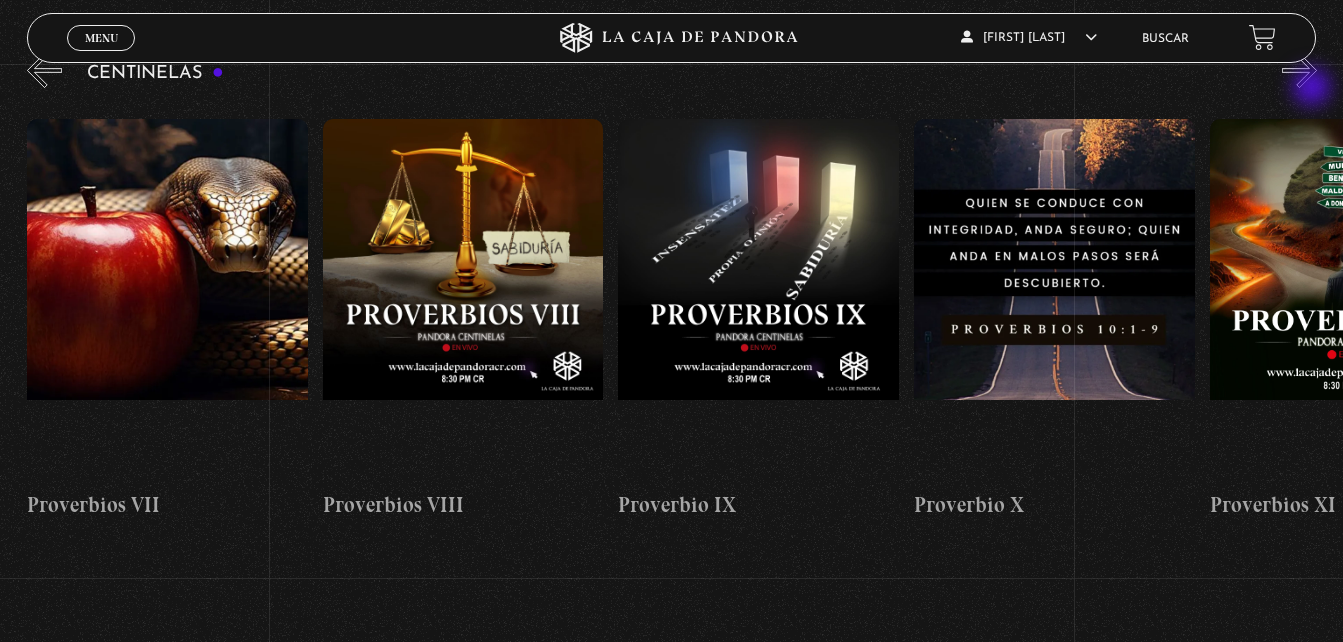 click on "»" at bounding box center [1299, 70] 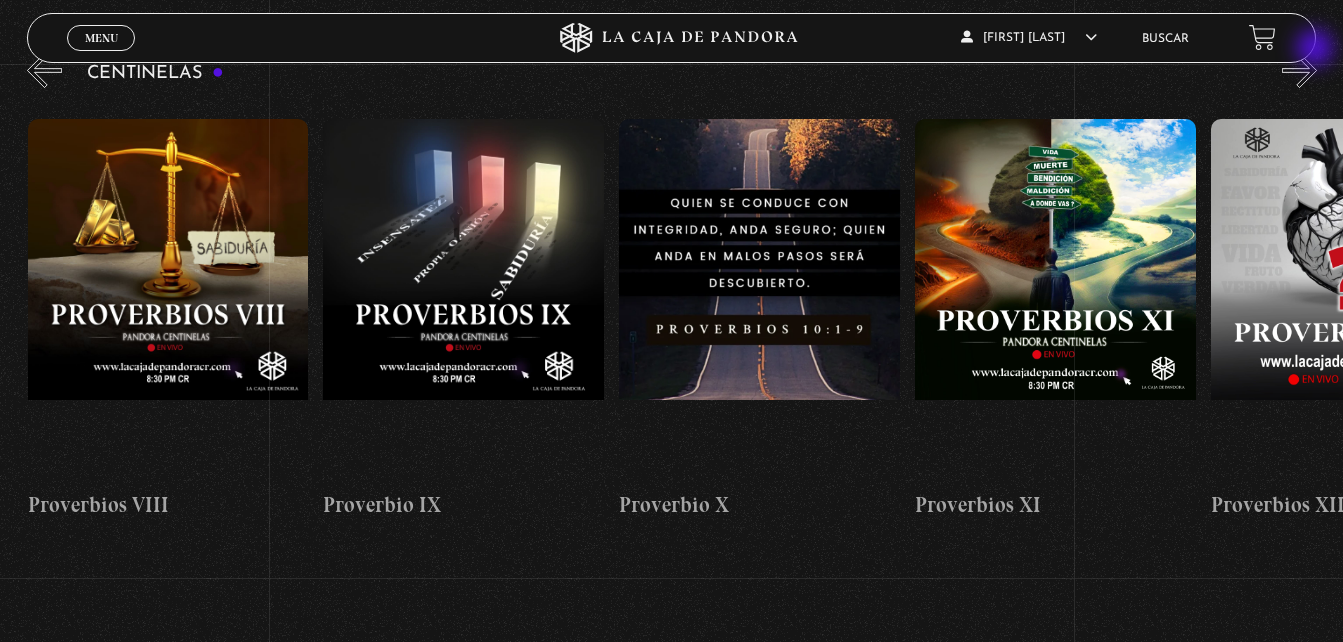 scroll, scrollTop: 0, scrollLeft: 2958, axis: horizontal 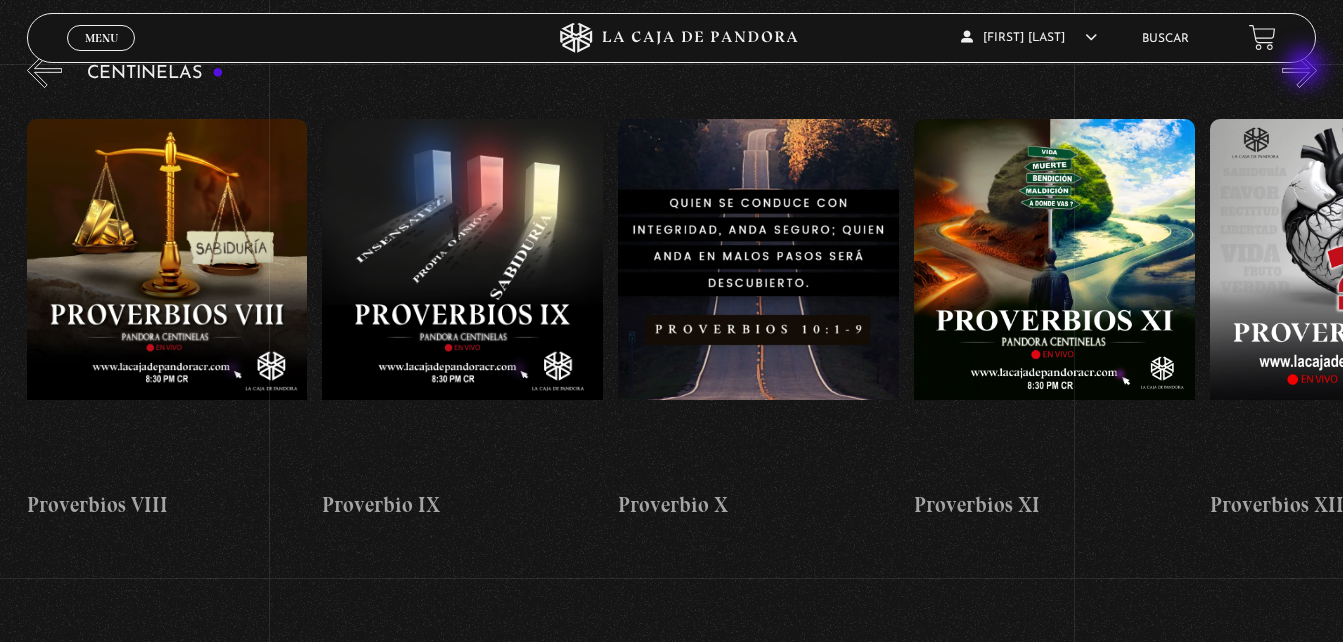 click on "»" at bounding box center (1299, 70) 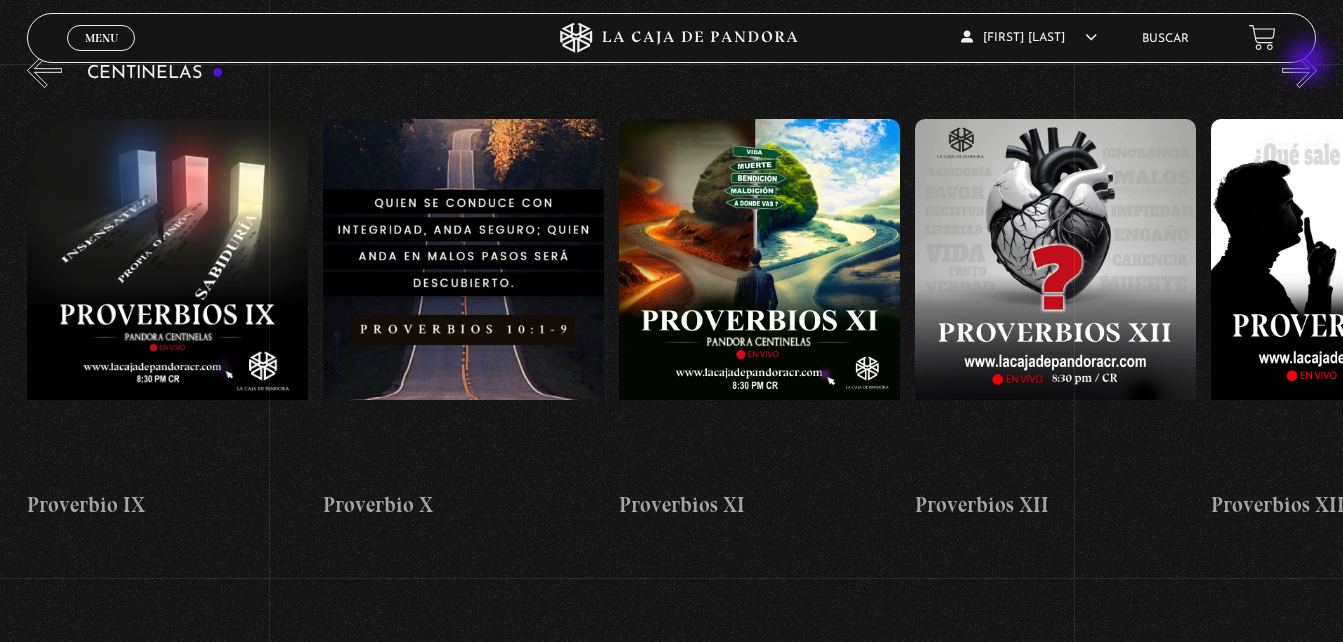 click on "»" at bounding box center [1299, 70] 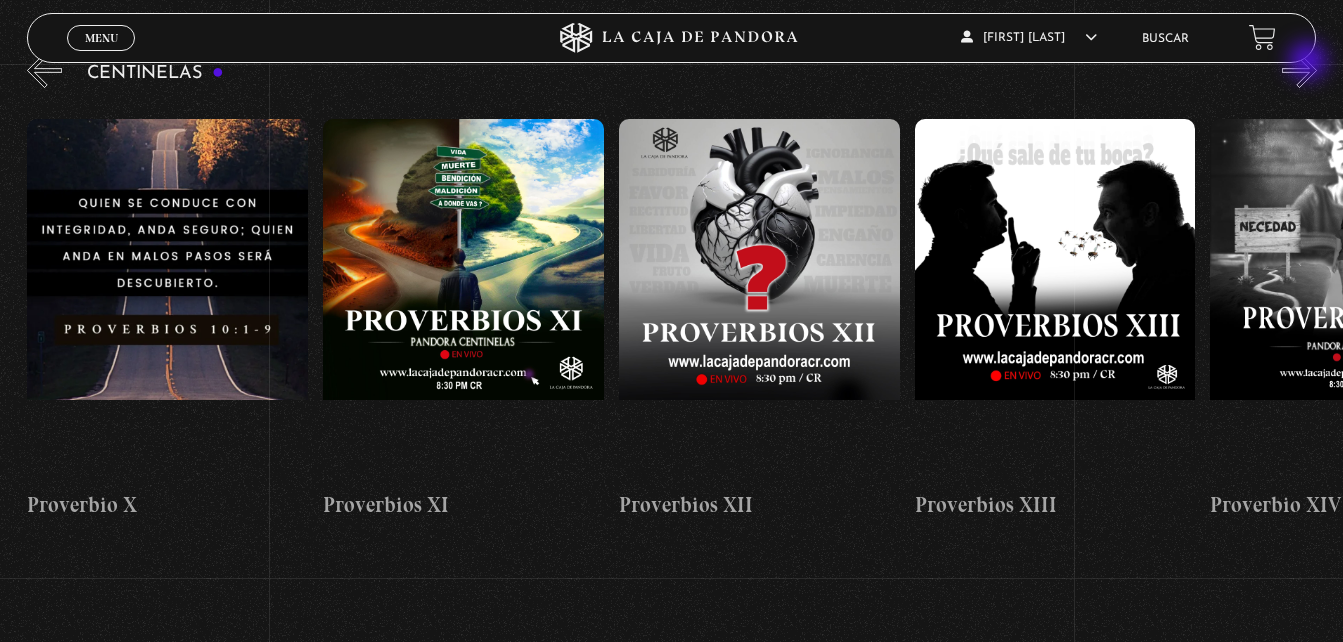 click on "»" at bounding box center [1299, 70] 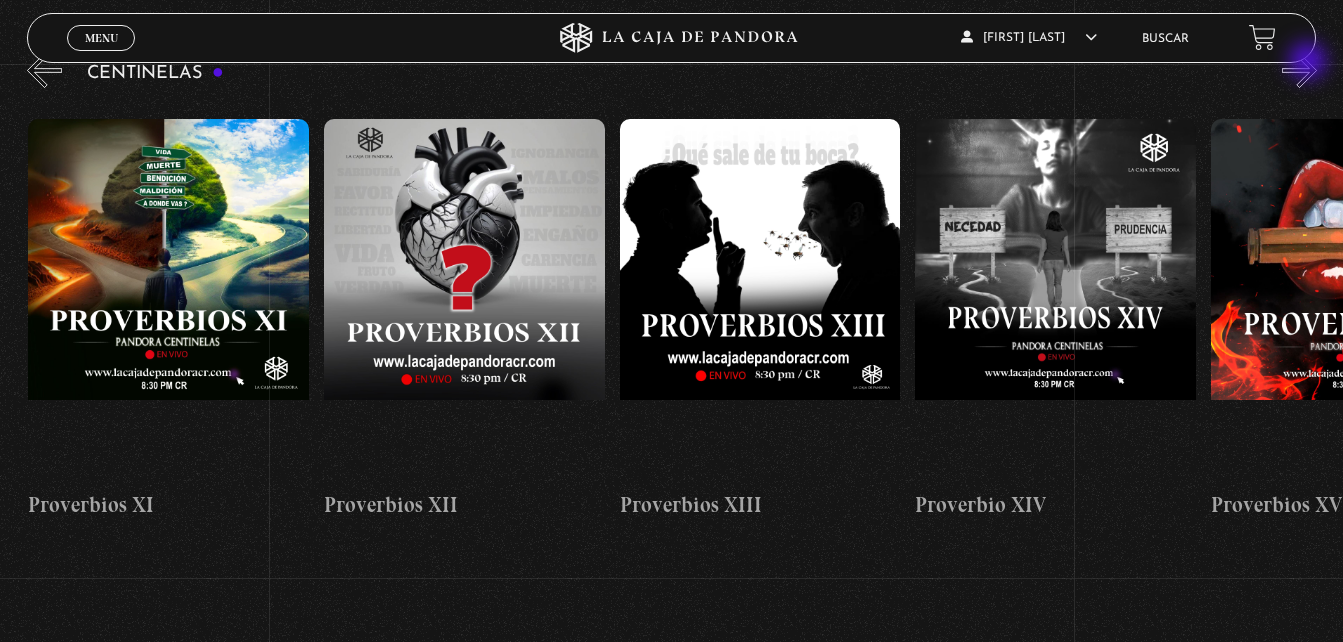 click on "»" at bounding box center (1299, 70) 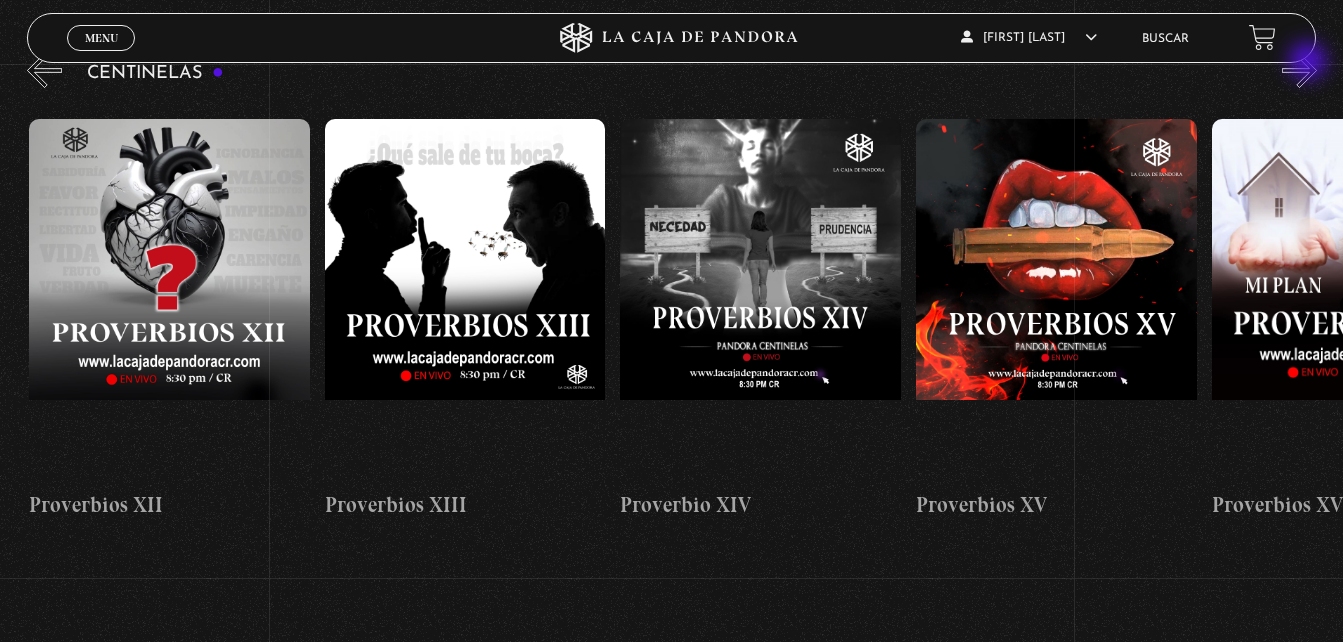 click on "»" at bounding box center [1299, 70] 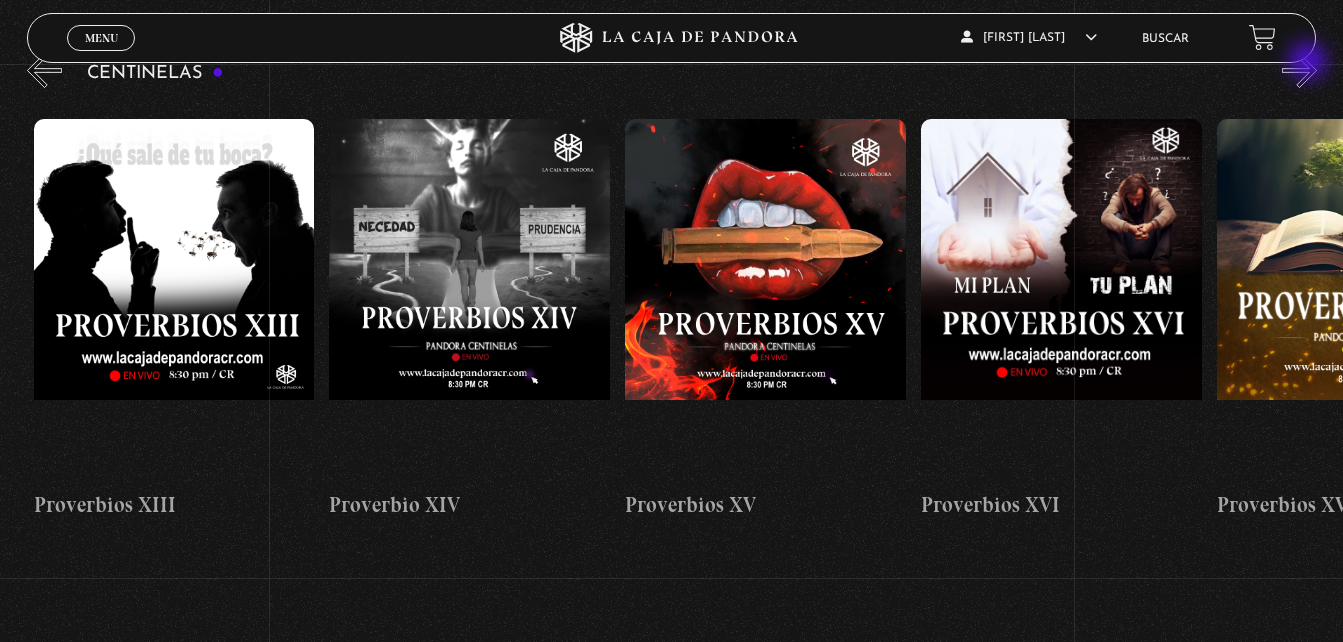click on "»" at bounding box center [1299, 70] 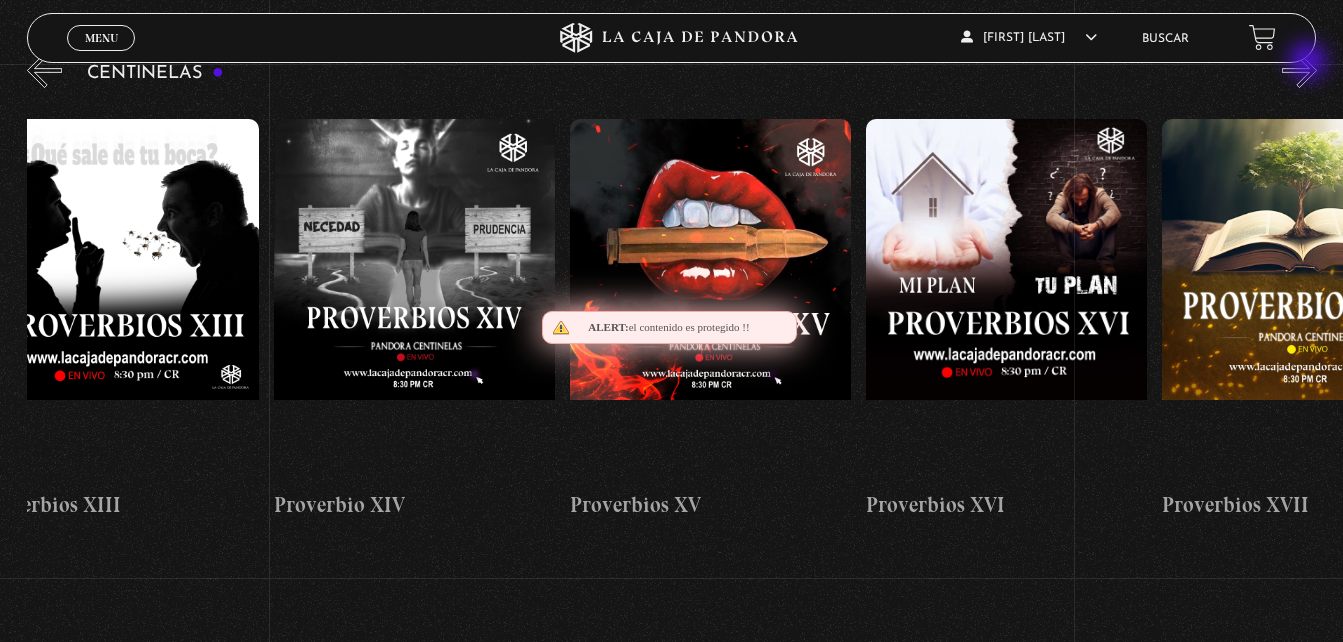 click on "»" at bounding box center [1299, 70] 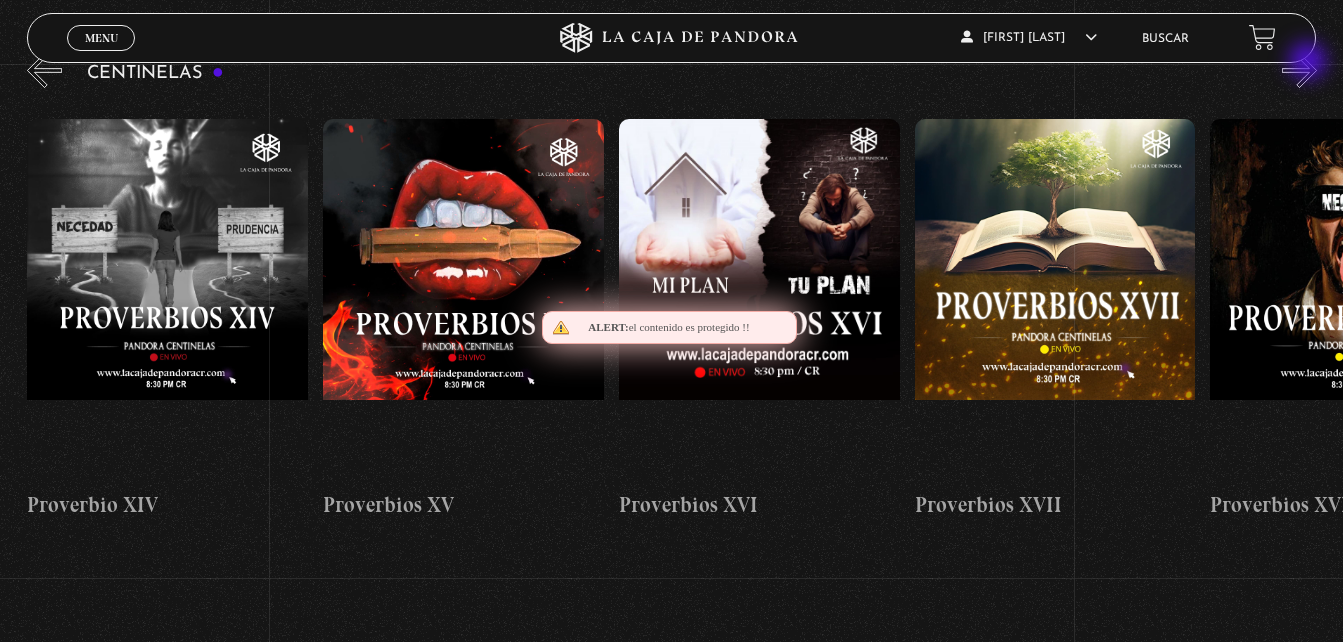 click on "»" at bounding box center (1299, 70) 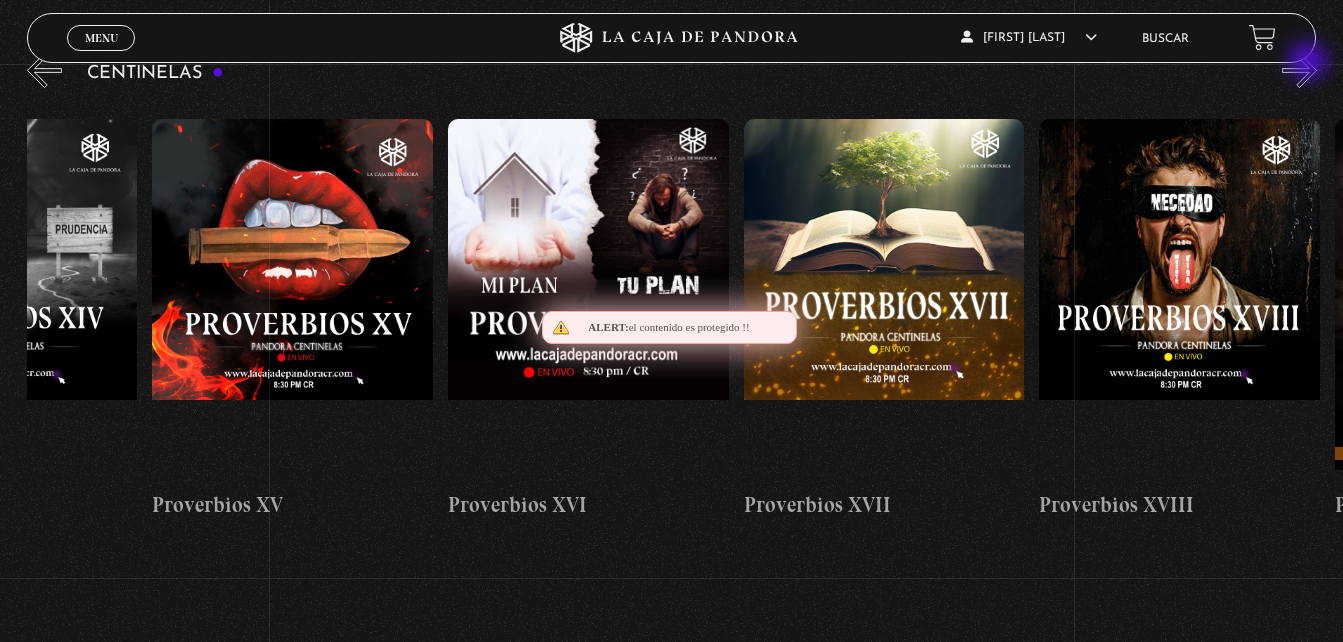click on "»" at bounding box center (1299, 70) 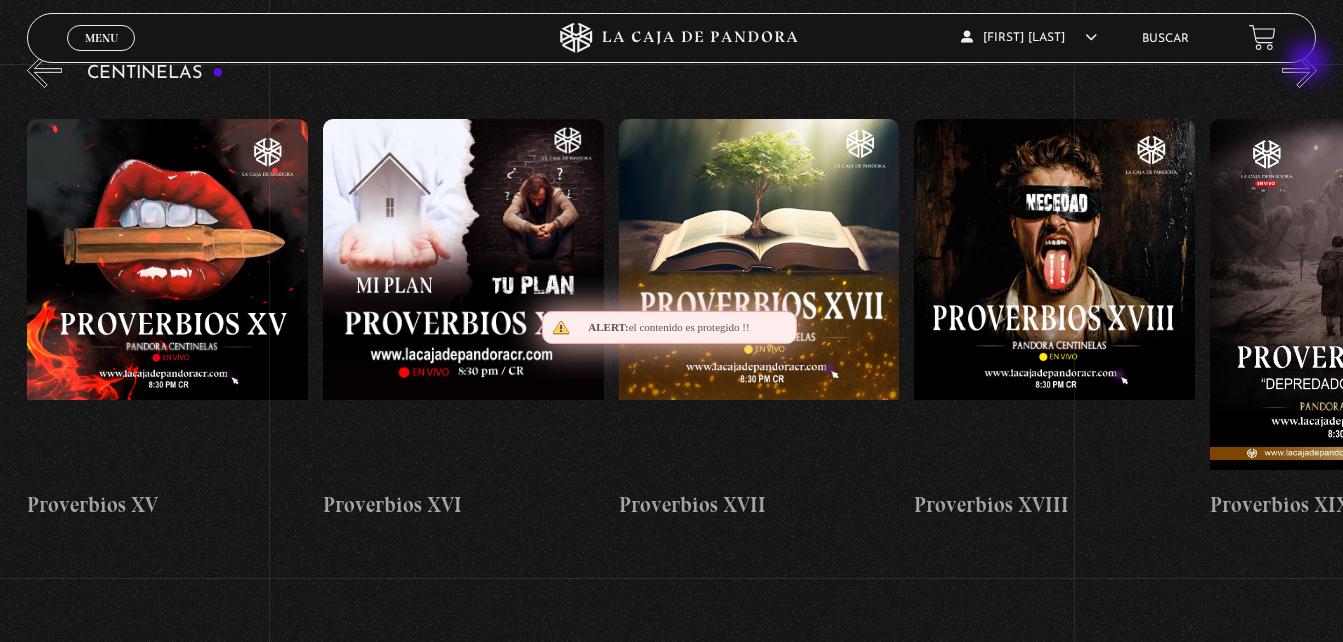 click on "»" at bounding box center (1299, 70) 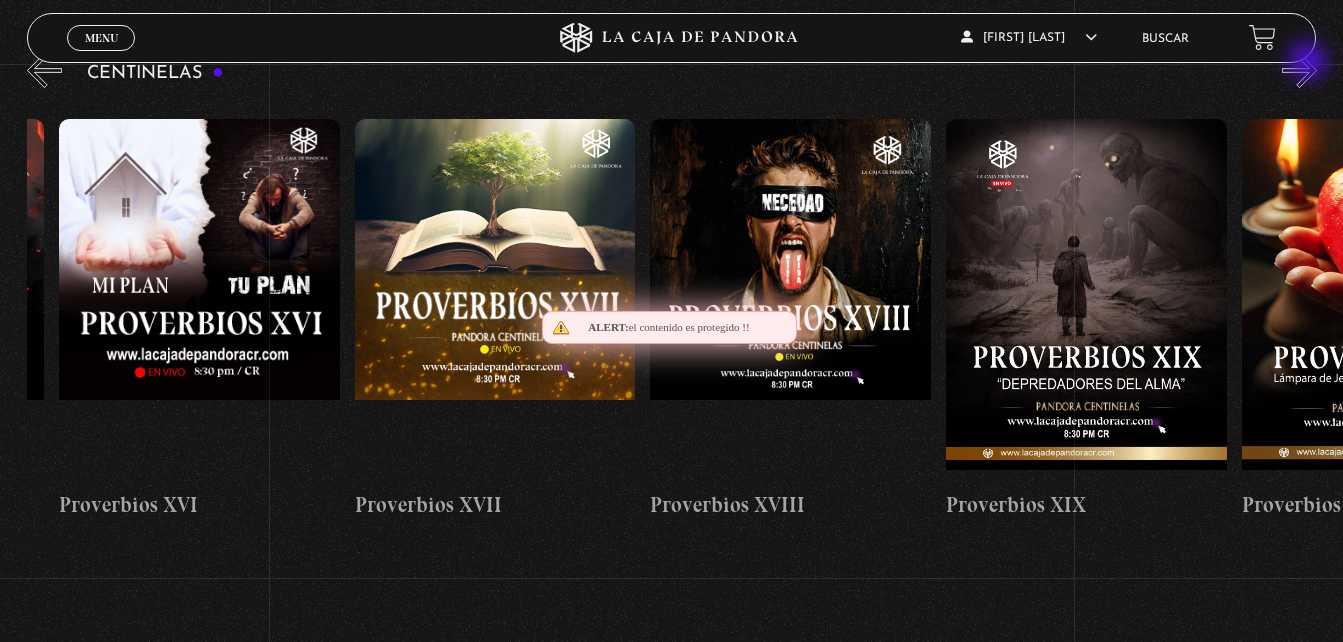 click on "»" at bounding box center (1299, 70) 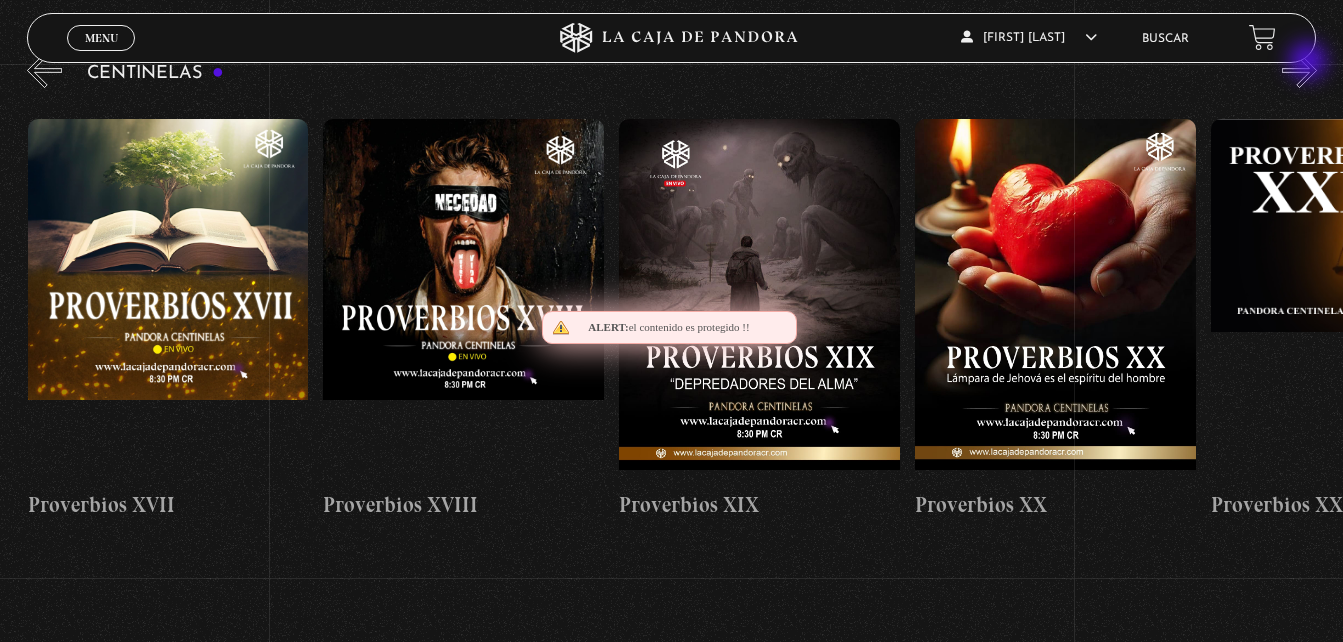 click on "»" at bounding box center [1299, 70] 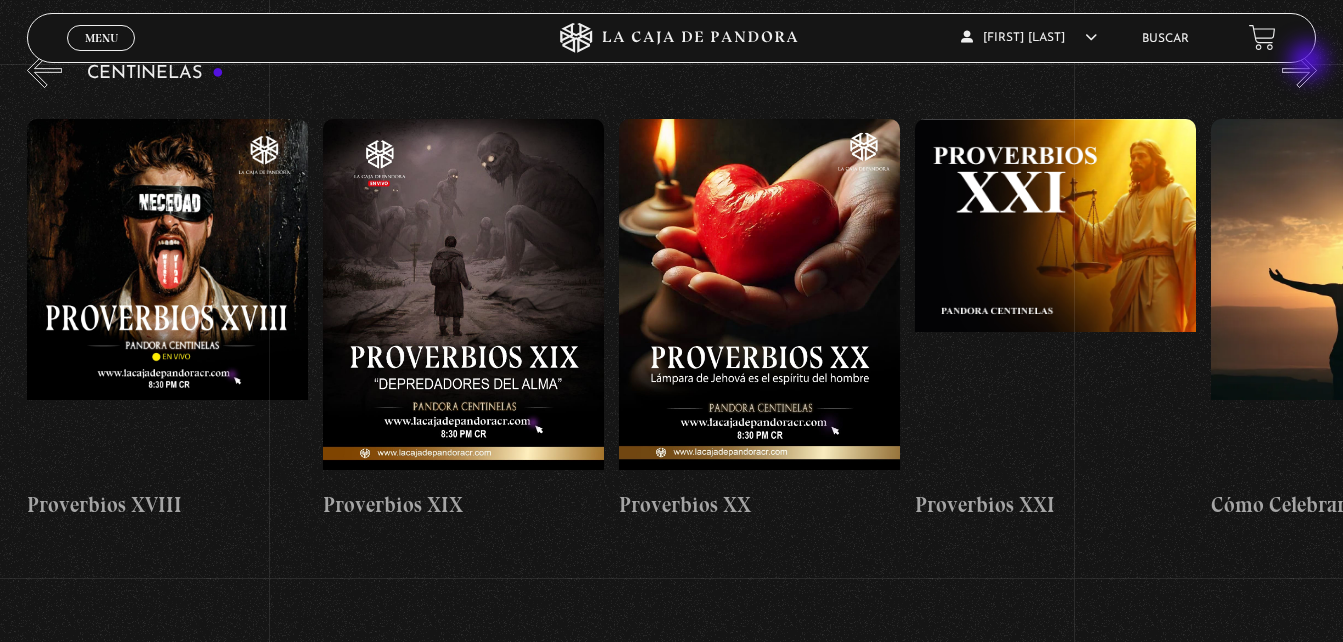 click on "»" at bounding box center (1299, 70) 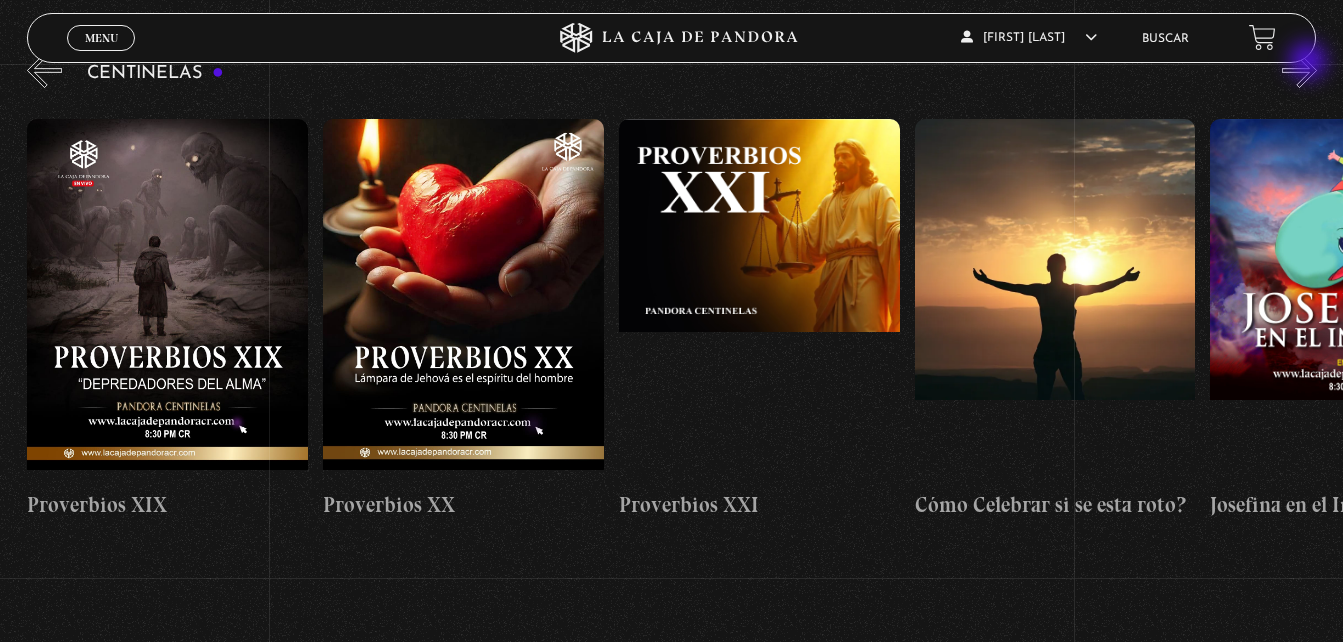 click on "»" at bounding box center (1299, 70) 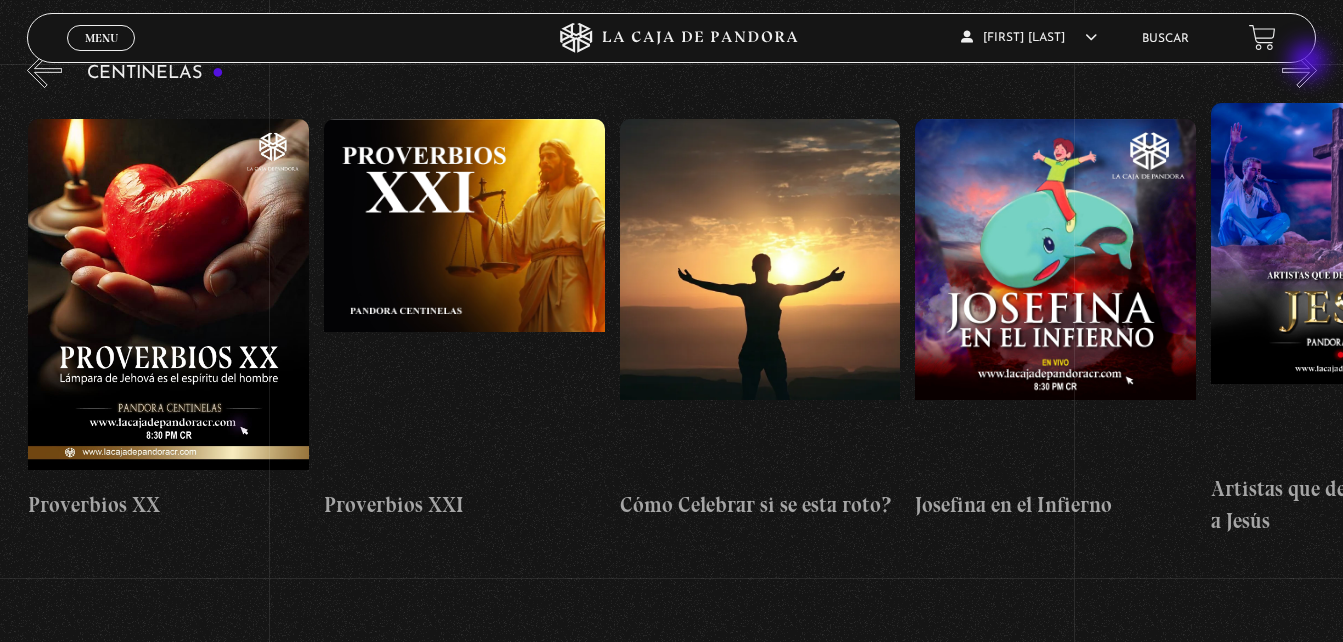 click on "»" at bounding box center [1299, 70] 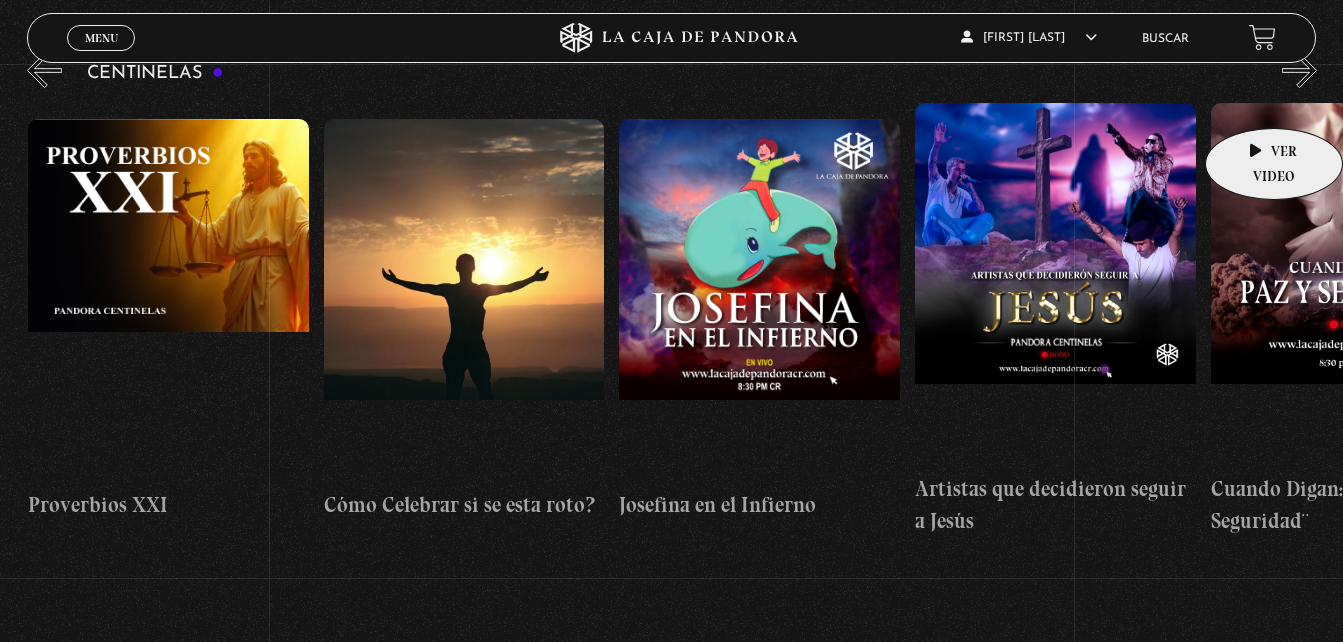 scroll, scrollTop: 0, scrollLeft: 6803, axis: horizontal 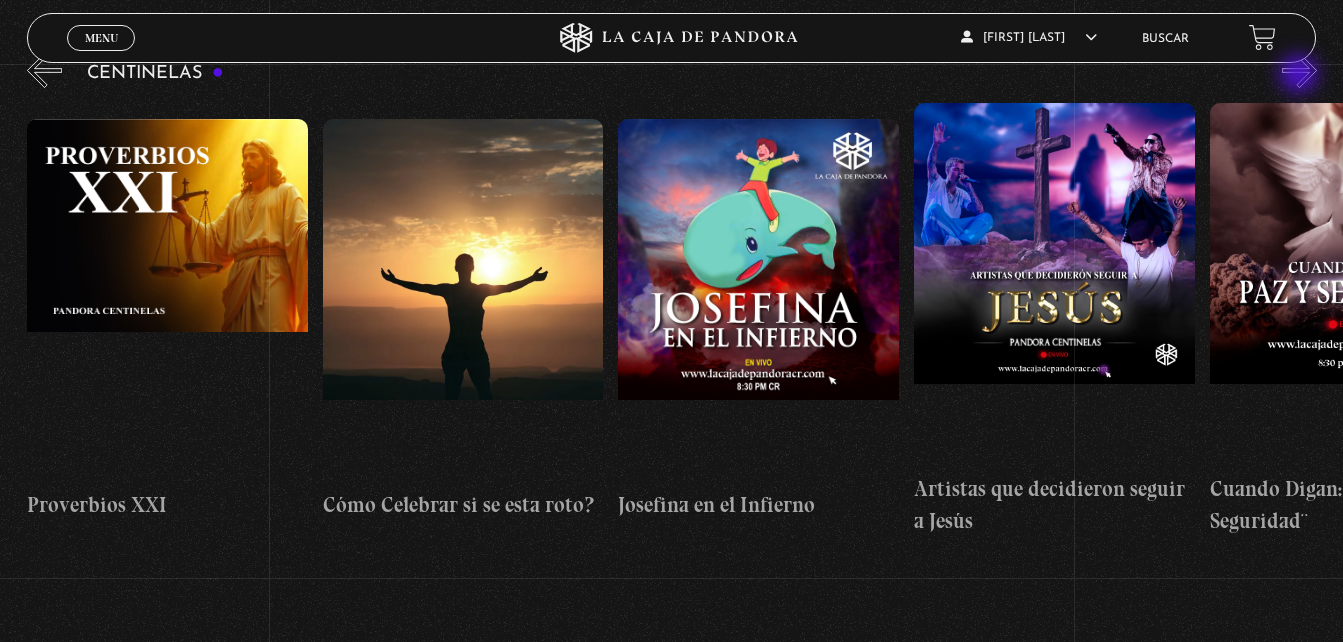 click on "»" at bounding box center [1299, 70] 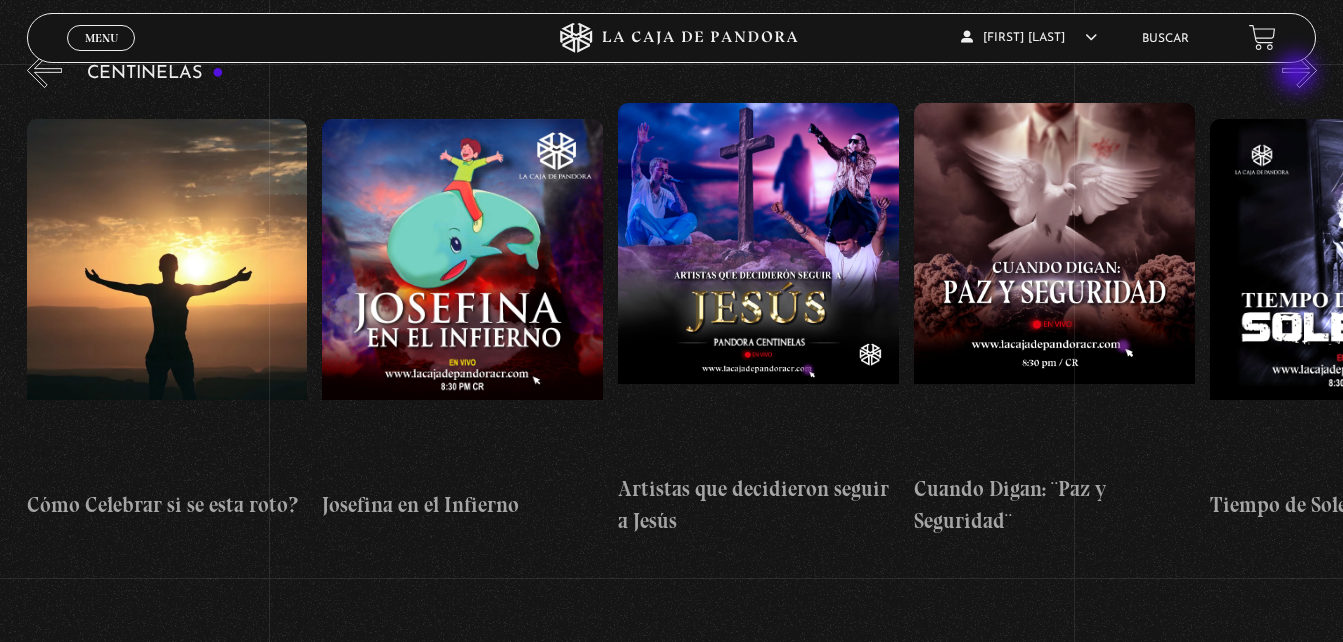 click on "»" at bounding box center (1299, 70) 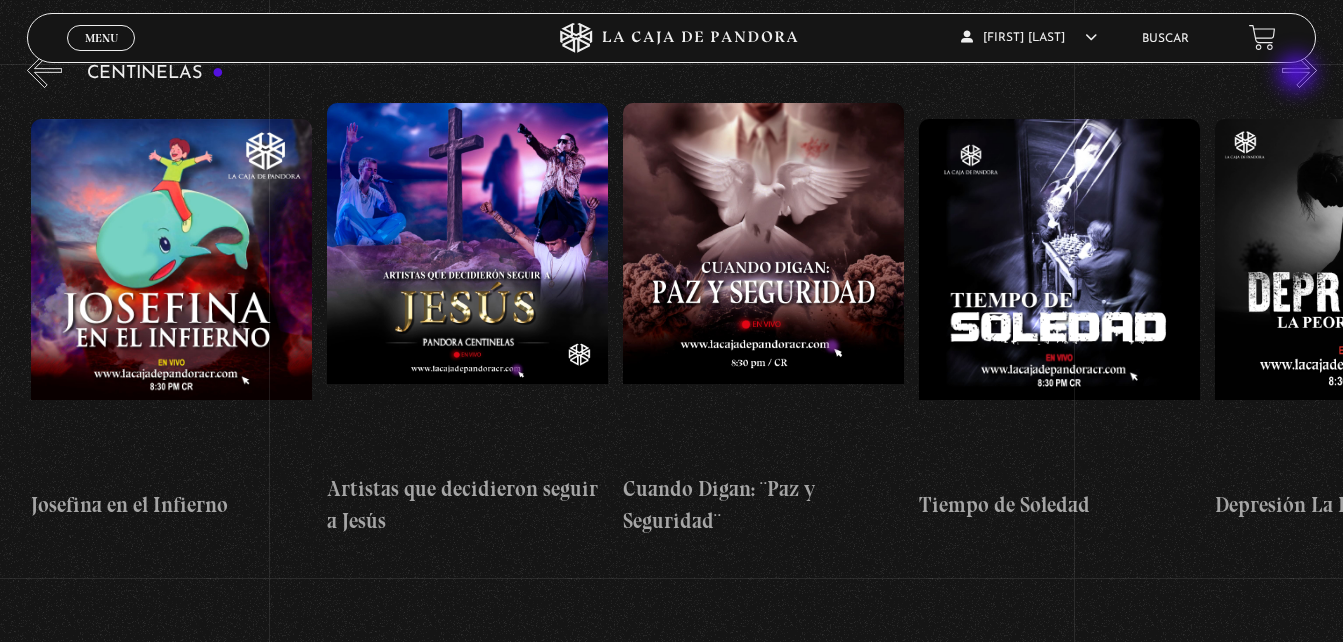 scroll, scrollTop: 0, scrollLeft: 7394, axis: horizontal 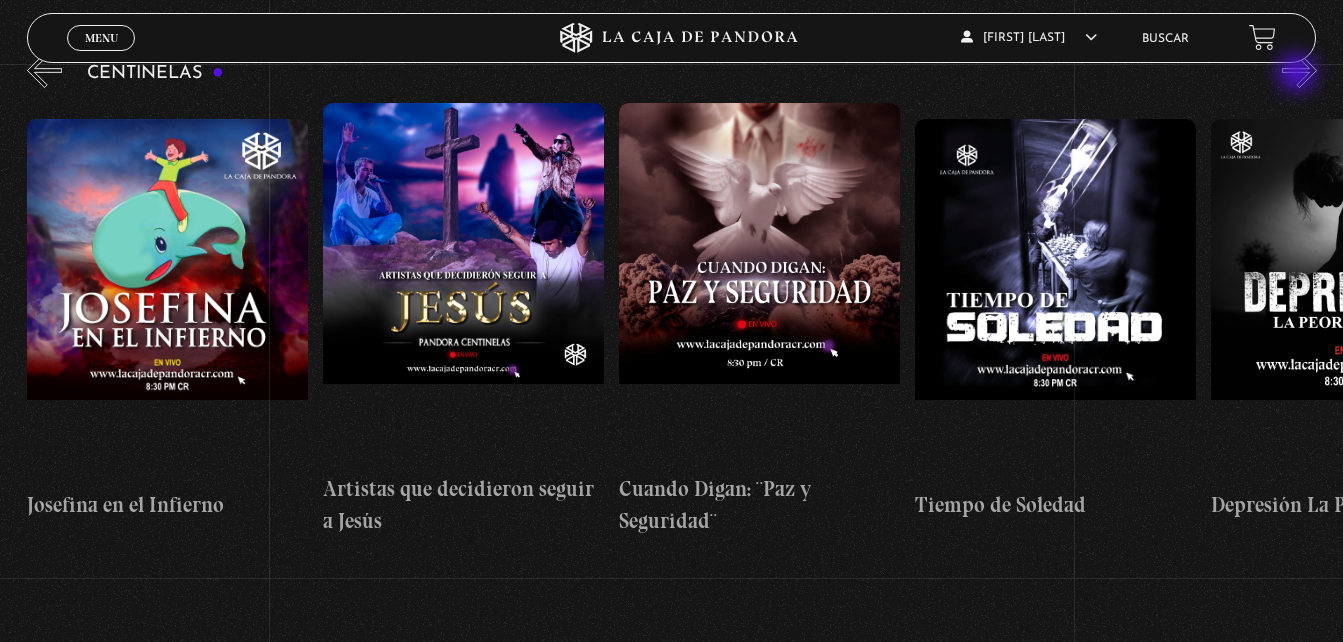 click on "»" at bounding box center (1299, 70) 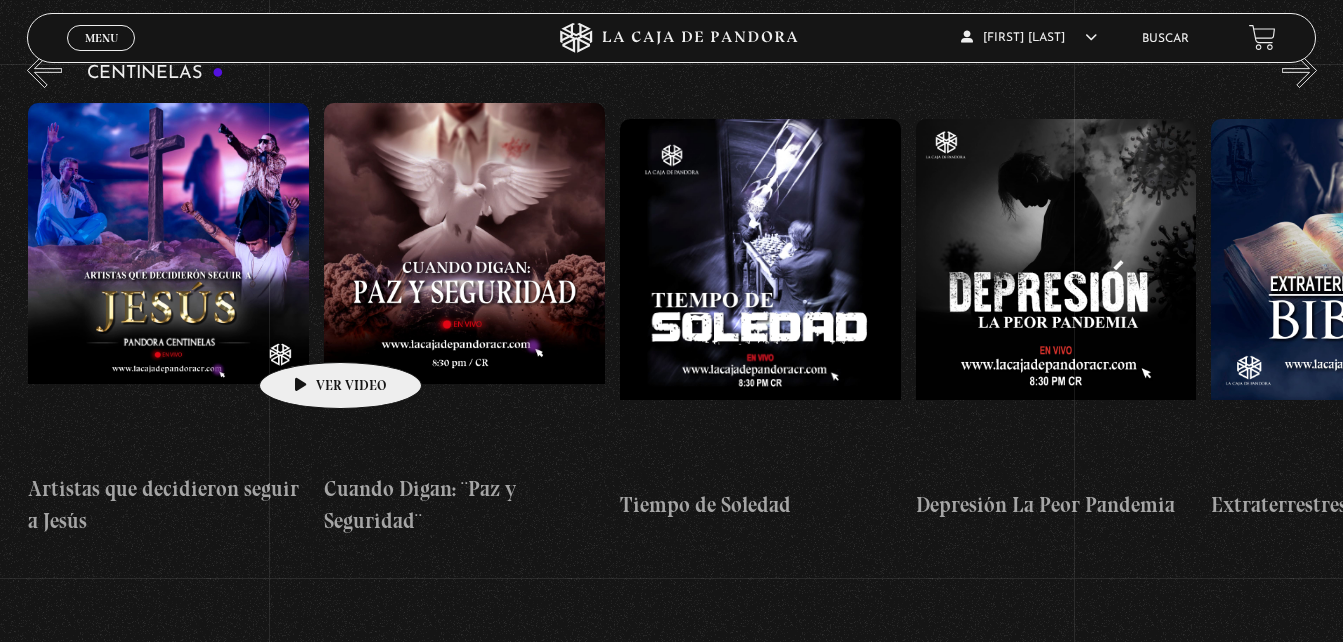 scroll, scrollTop: 0, scrollLeft: 7690, axis: horizontal 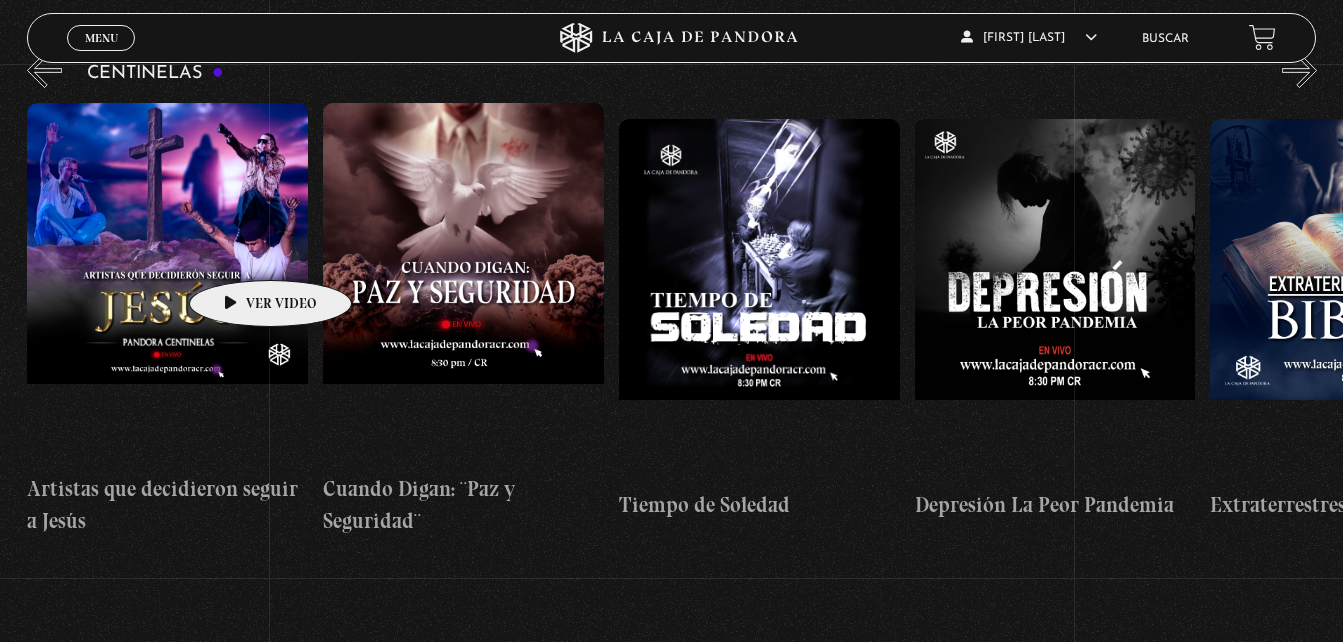 click at bounding box center [167, 283] 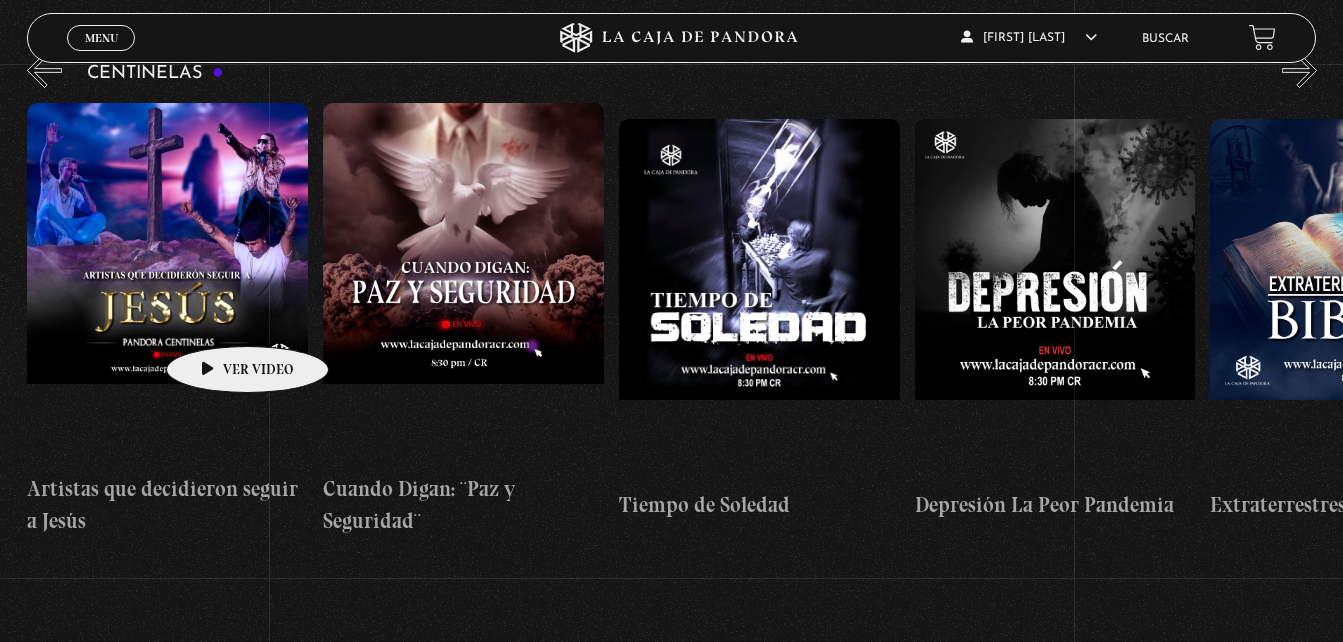 click at bounding box center (167, 283) 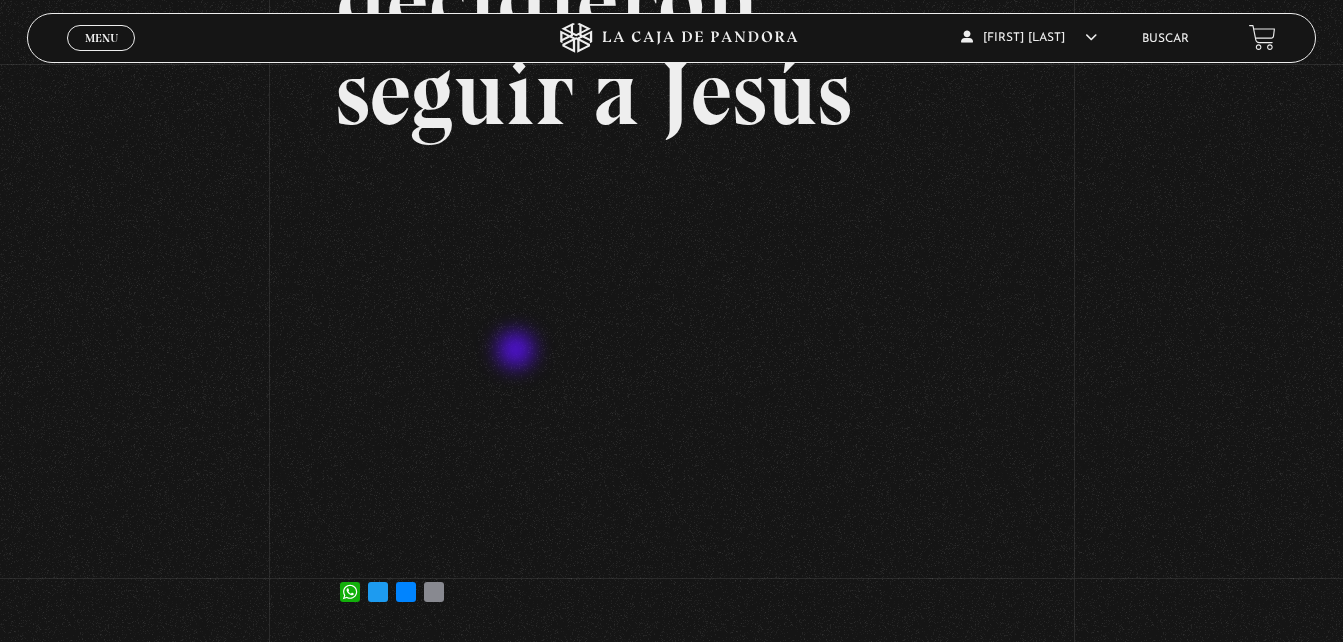 scroll, scrollTop: 300, scrollLeft: 0, axis: vertical 